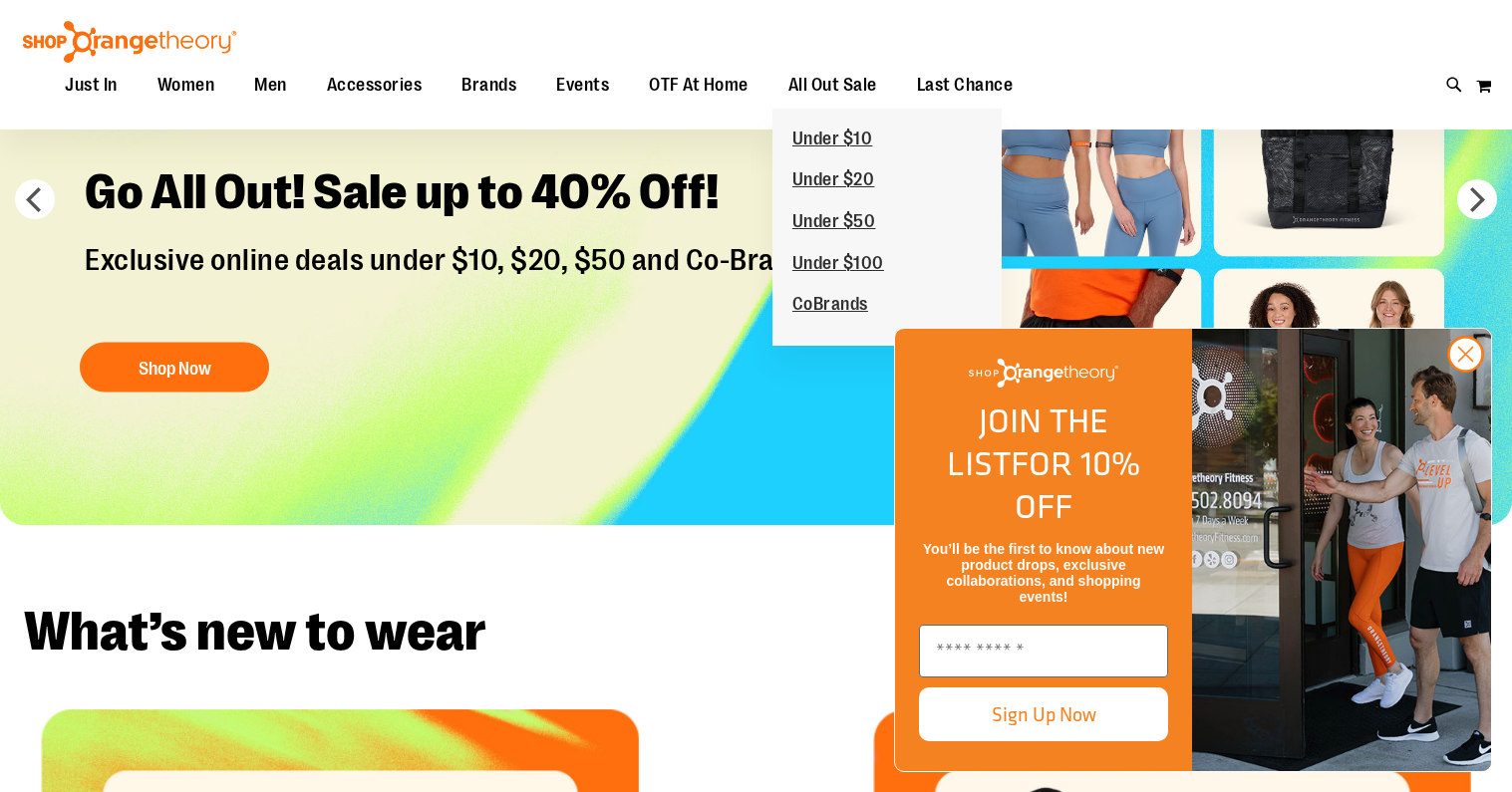 scroll, scrollTop: 1, scrollLeft: 0, axis: vertical 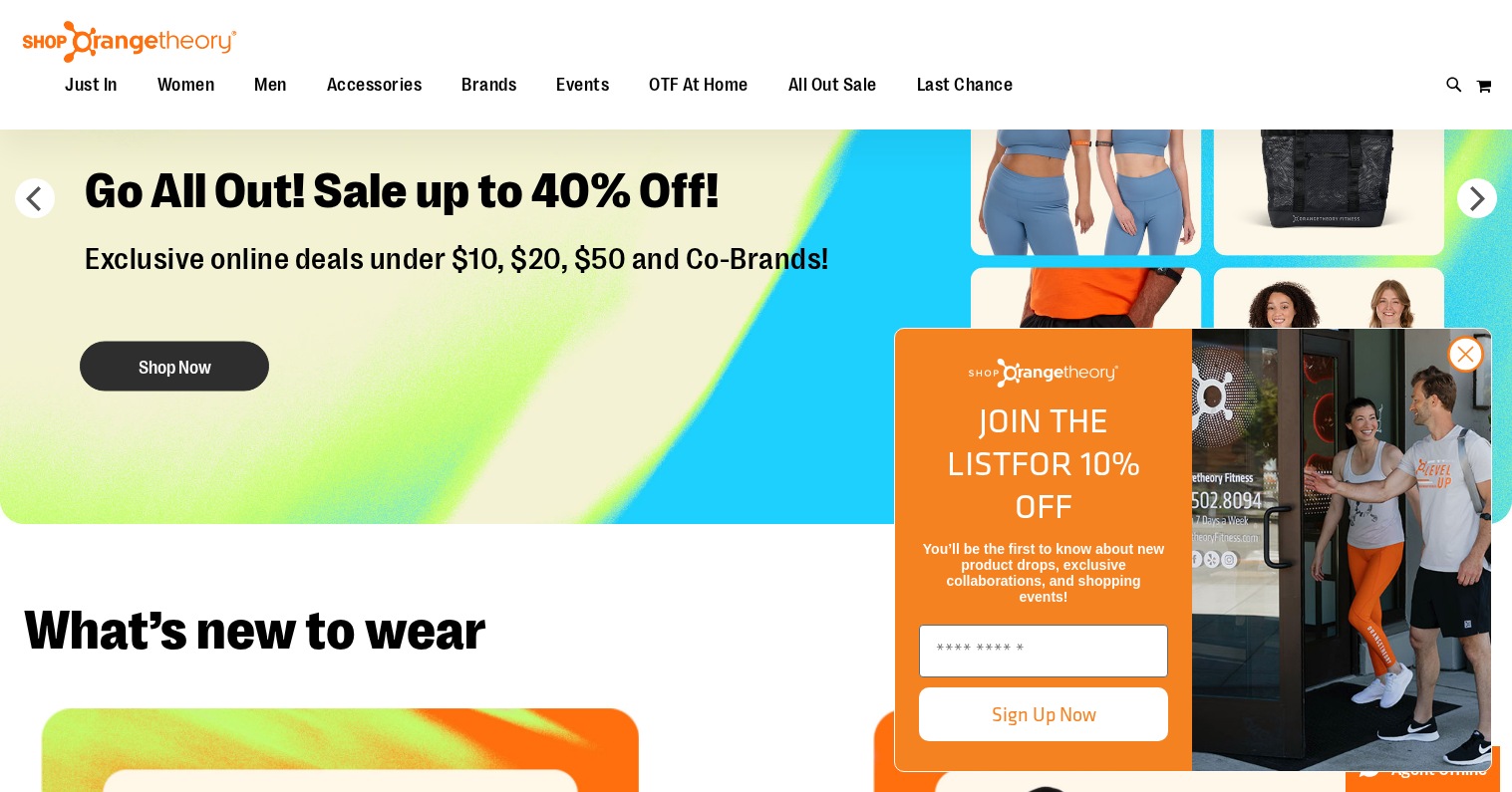 drag, startPoint x: 209, startPoint y: 367, endPoint x: 196, endPoint y: 367, distance: 13 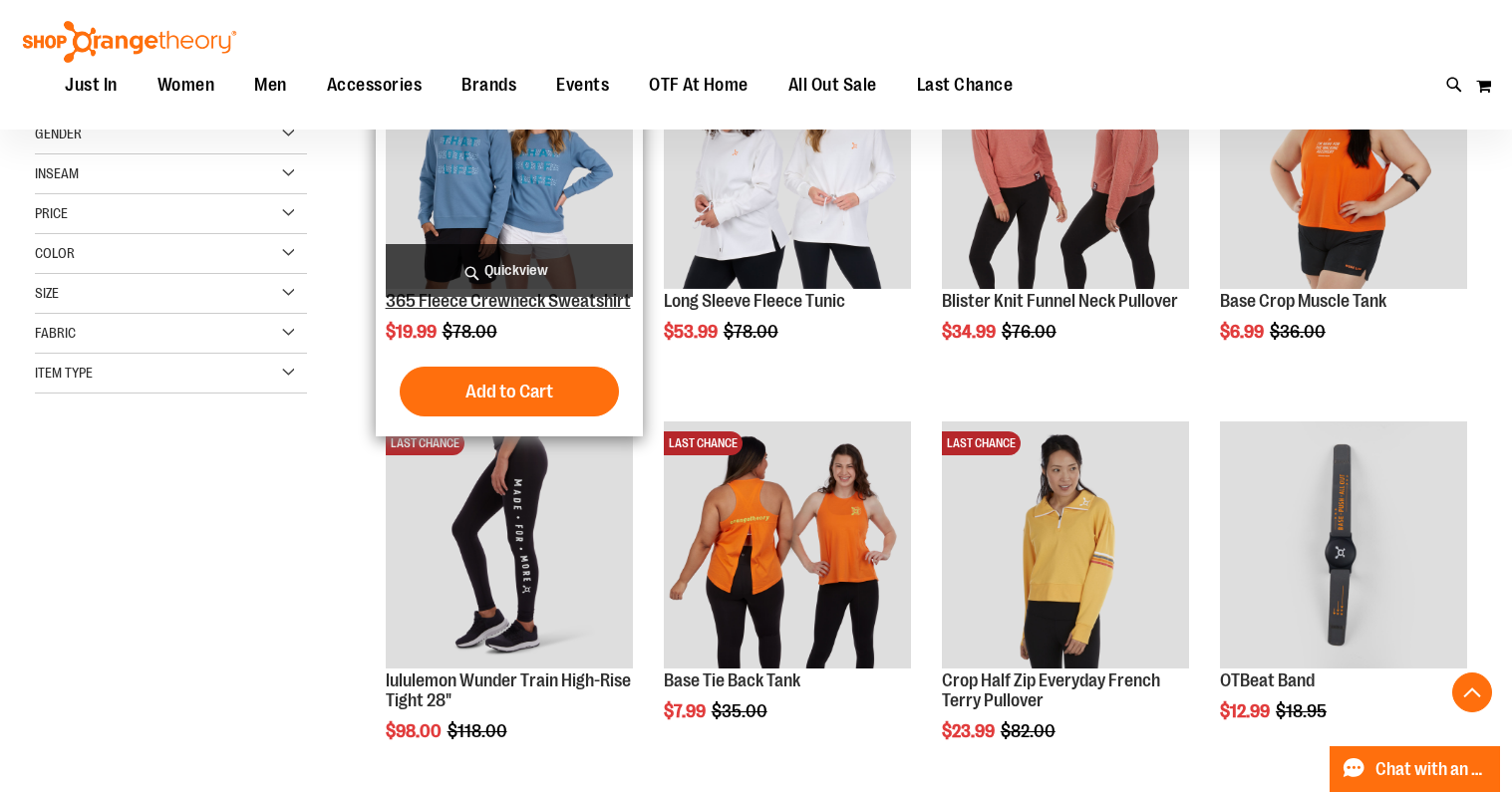 scroll, scrollTop: 395, scrollLeft: 0, axis: vertical 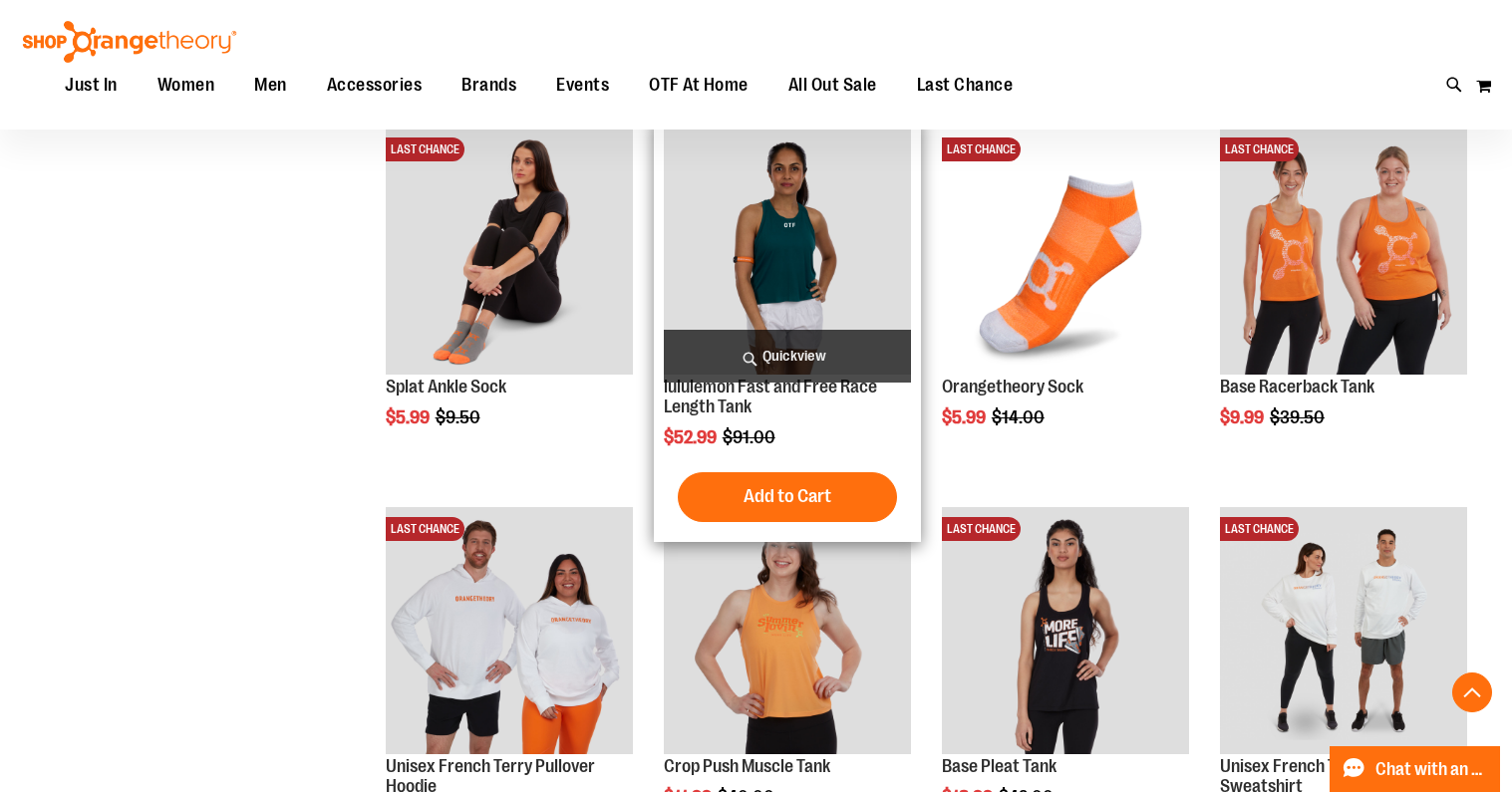 click on "Quickview" at bounding box center [787, 356] 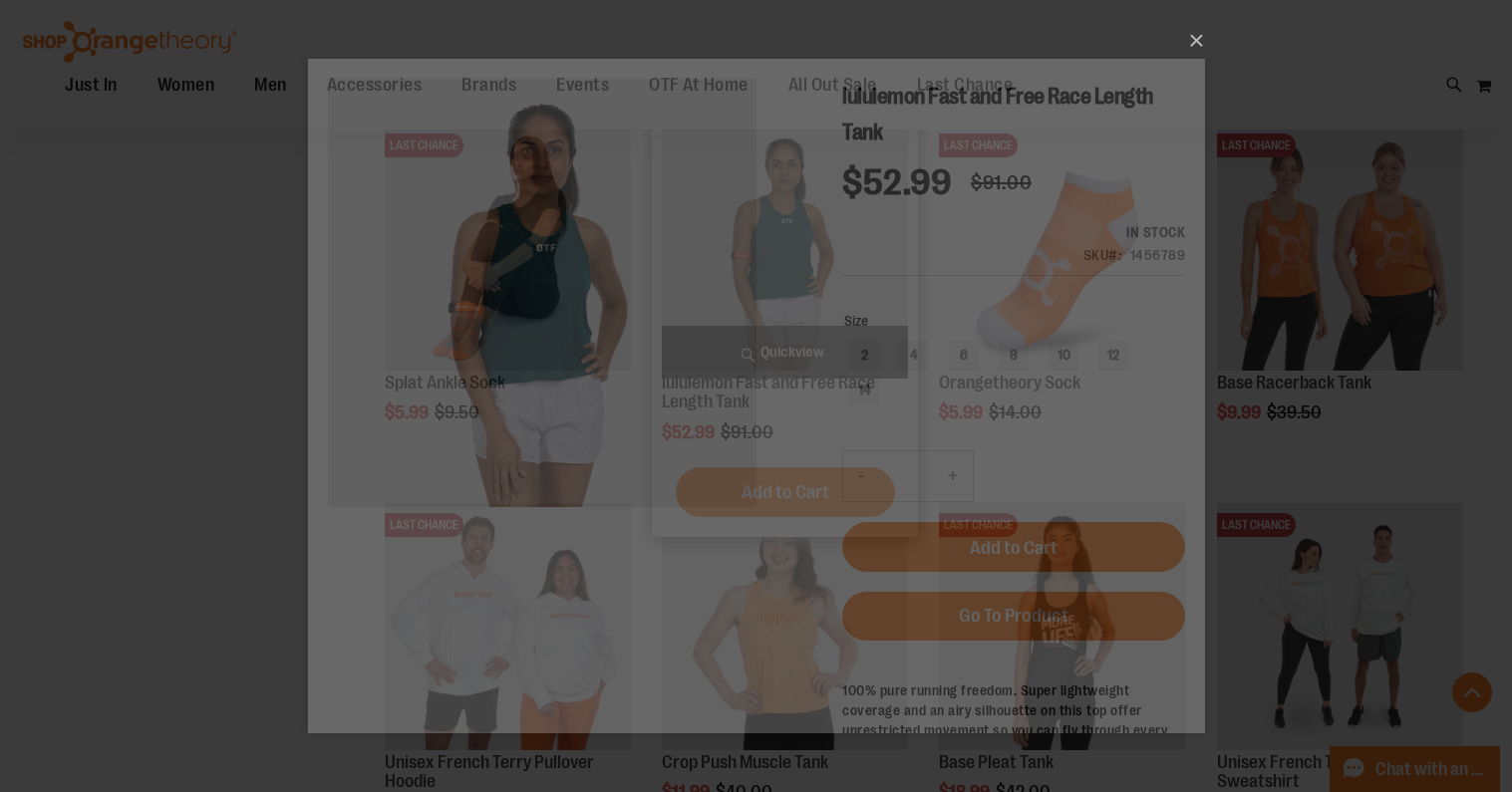 scroll, scrollTop: 0, scrollLeft: 0, axis: both 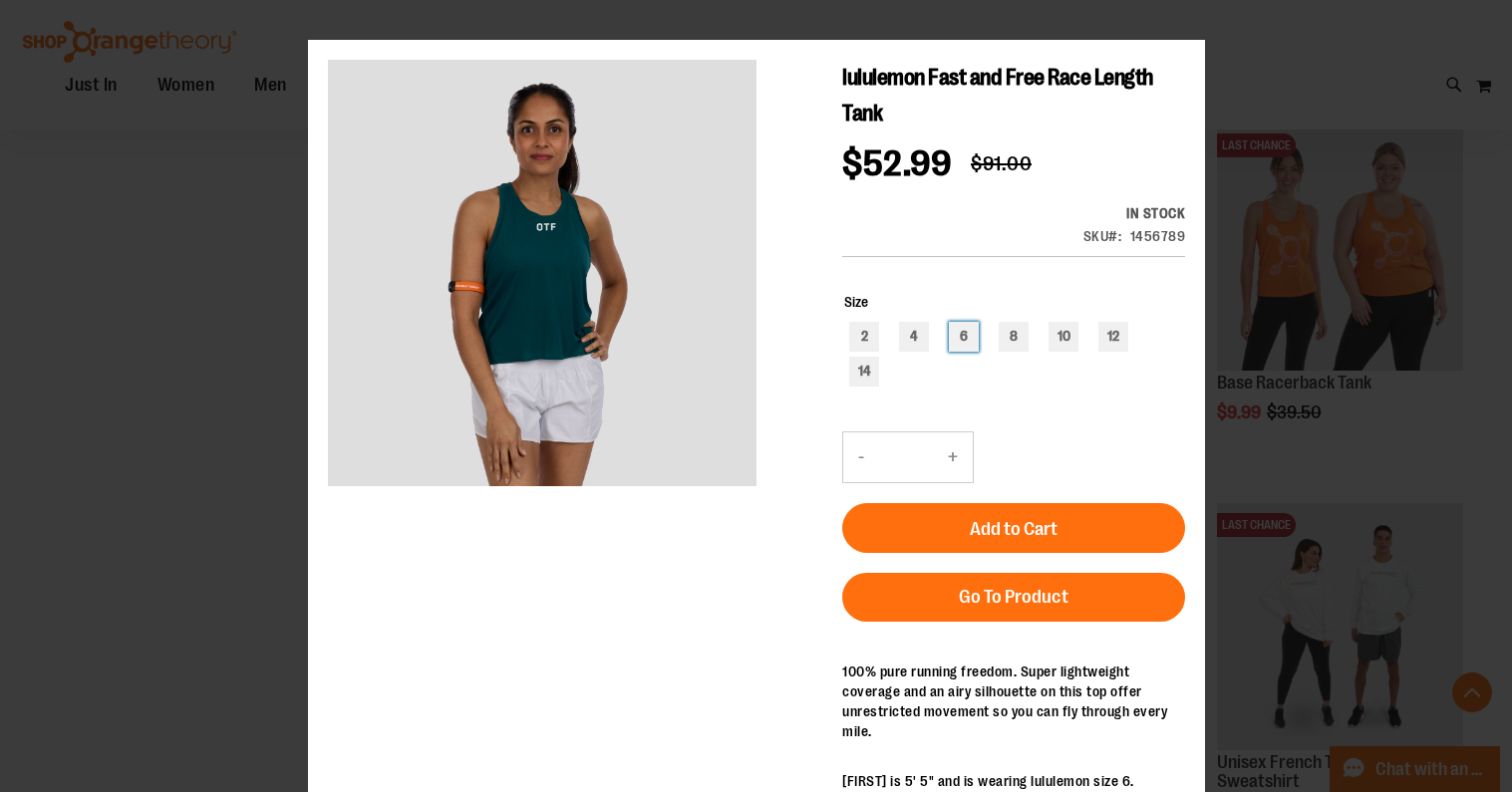 drag, startPoint x: 967, startPoint y: 337, endPoint x: 965, endPoint y: 369, distance: 32.06244 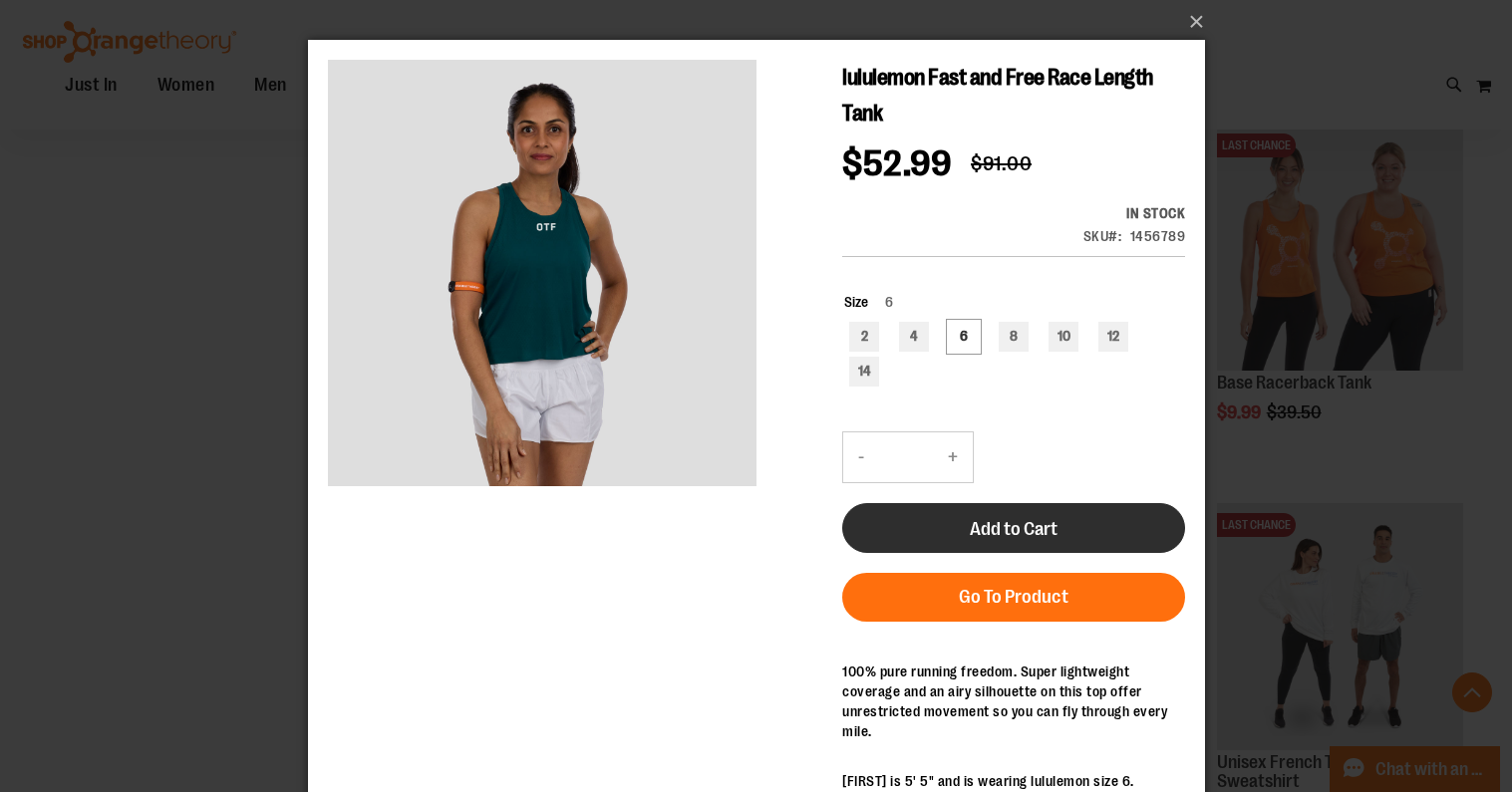 click on "Add to Cart" at bounding box center [1013, 528] 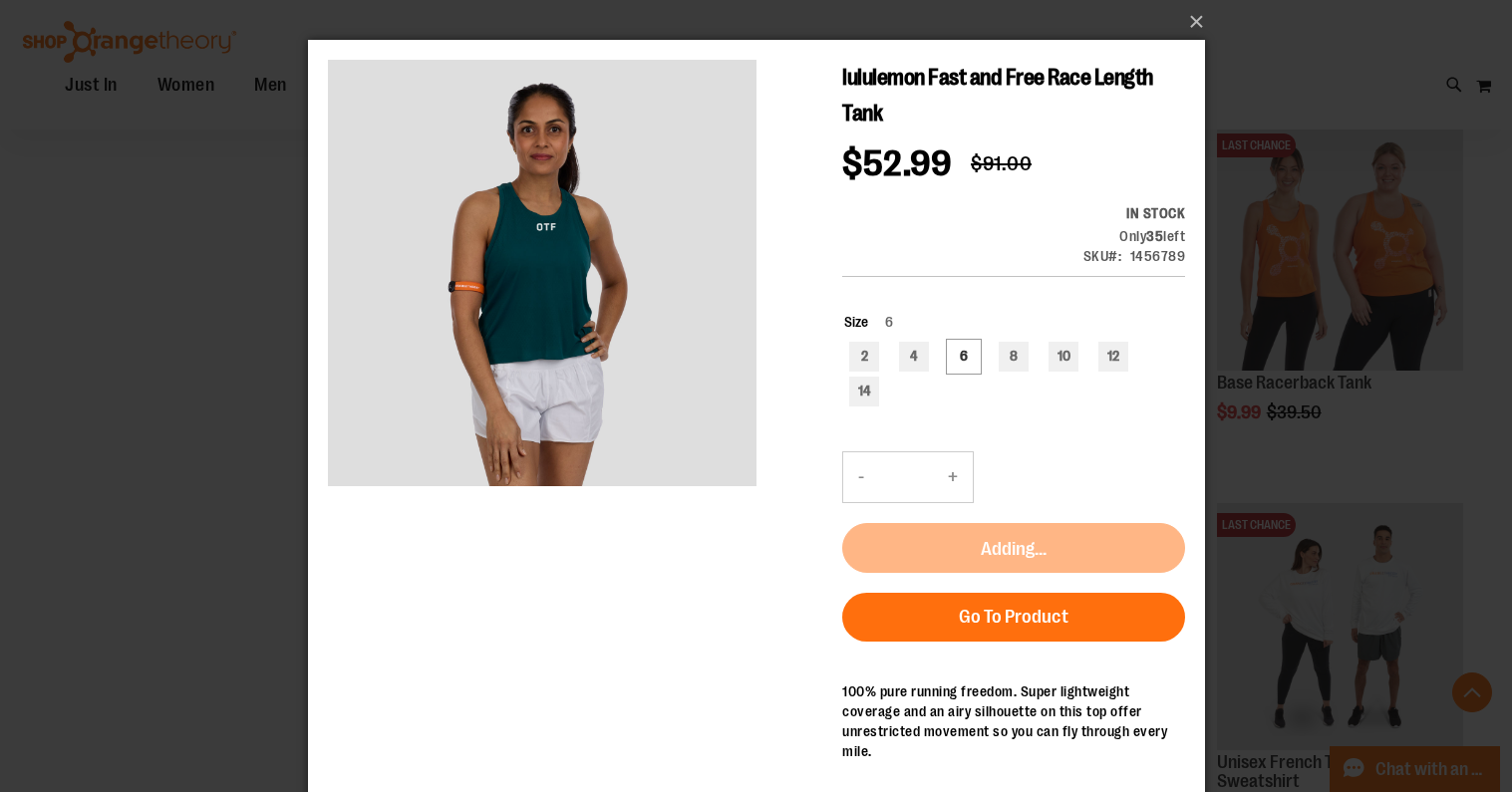 click on "×" at bounding box center (756, 396) 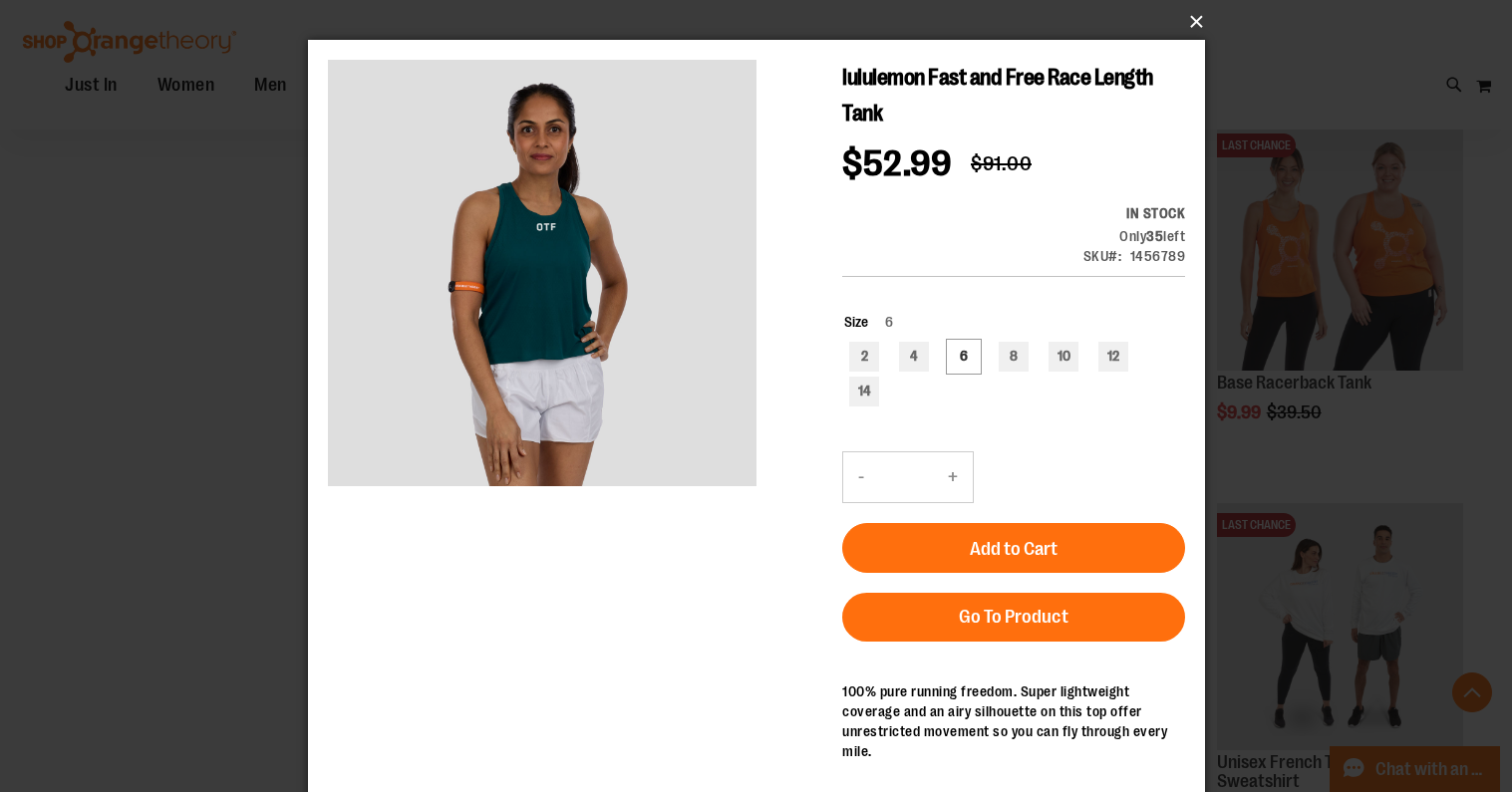click on "×" at bounding box center (762, 22) 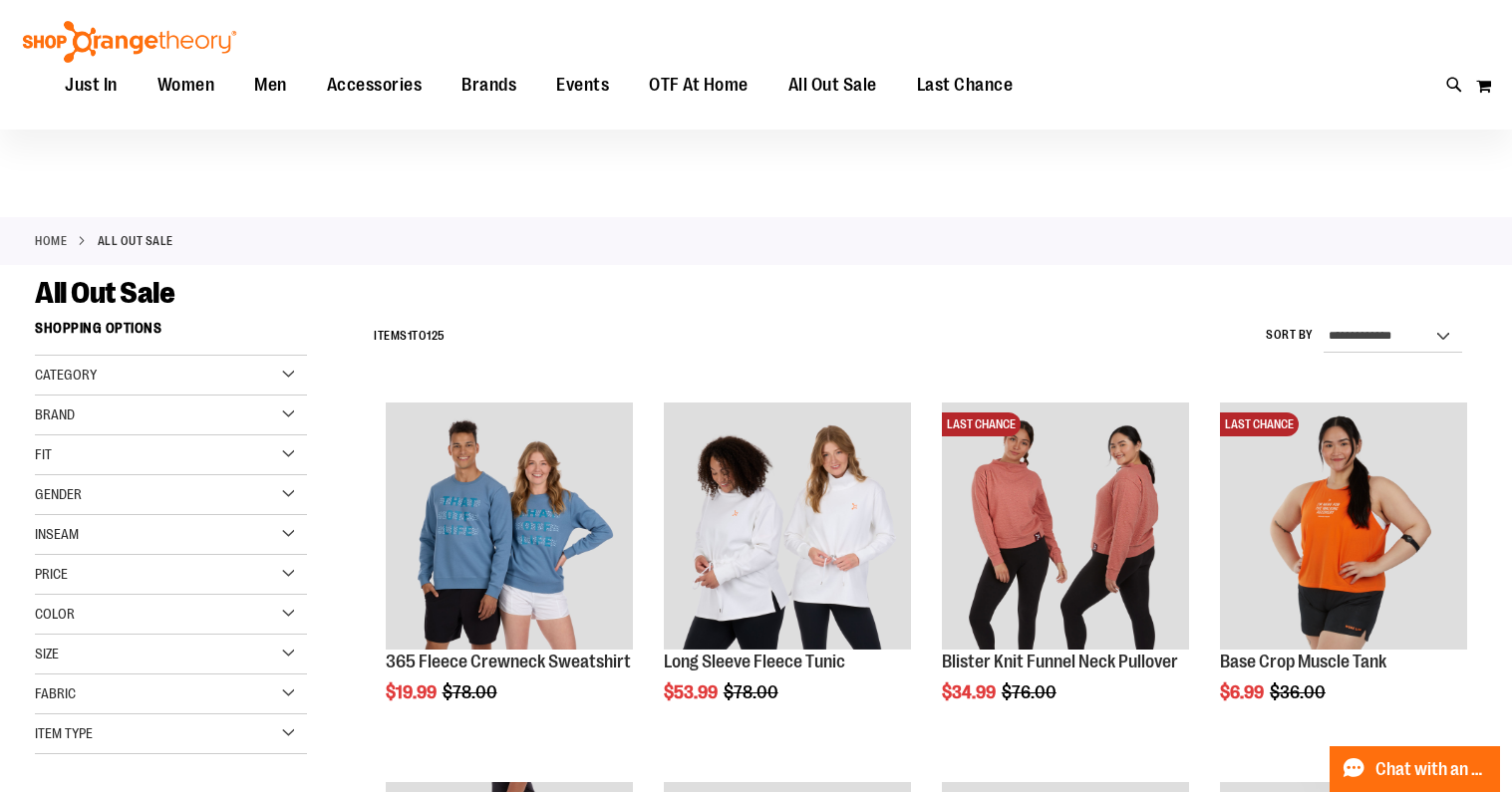 scroll, scrollTop: 0, scrollLeft: 0, axis: both 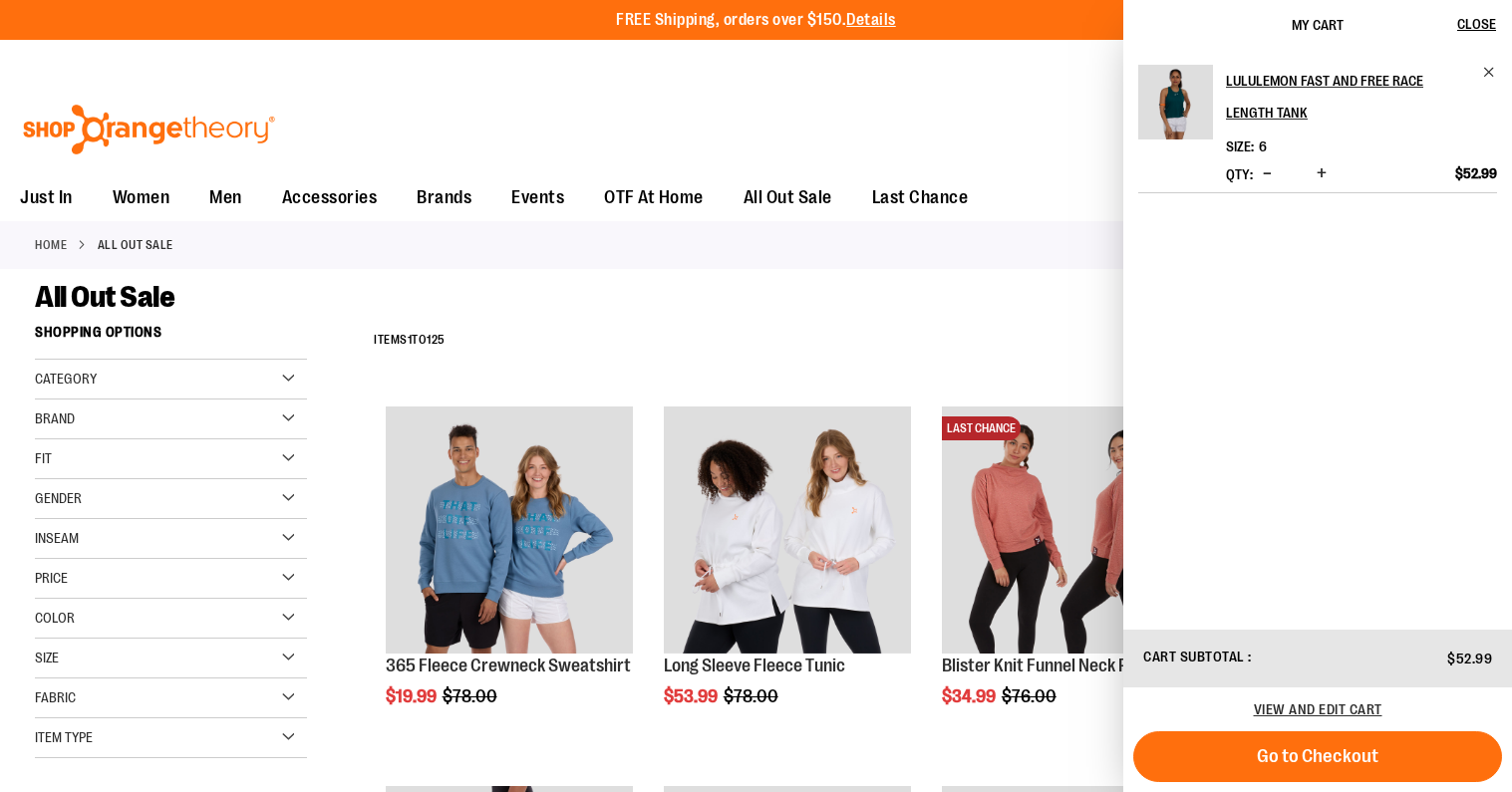 click on "Home
All Out Sale" at bounding box center (756, 245) 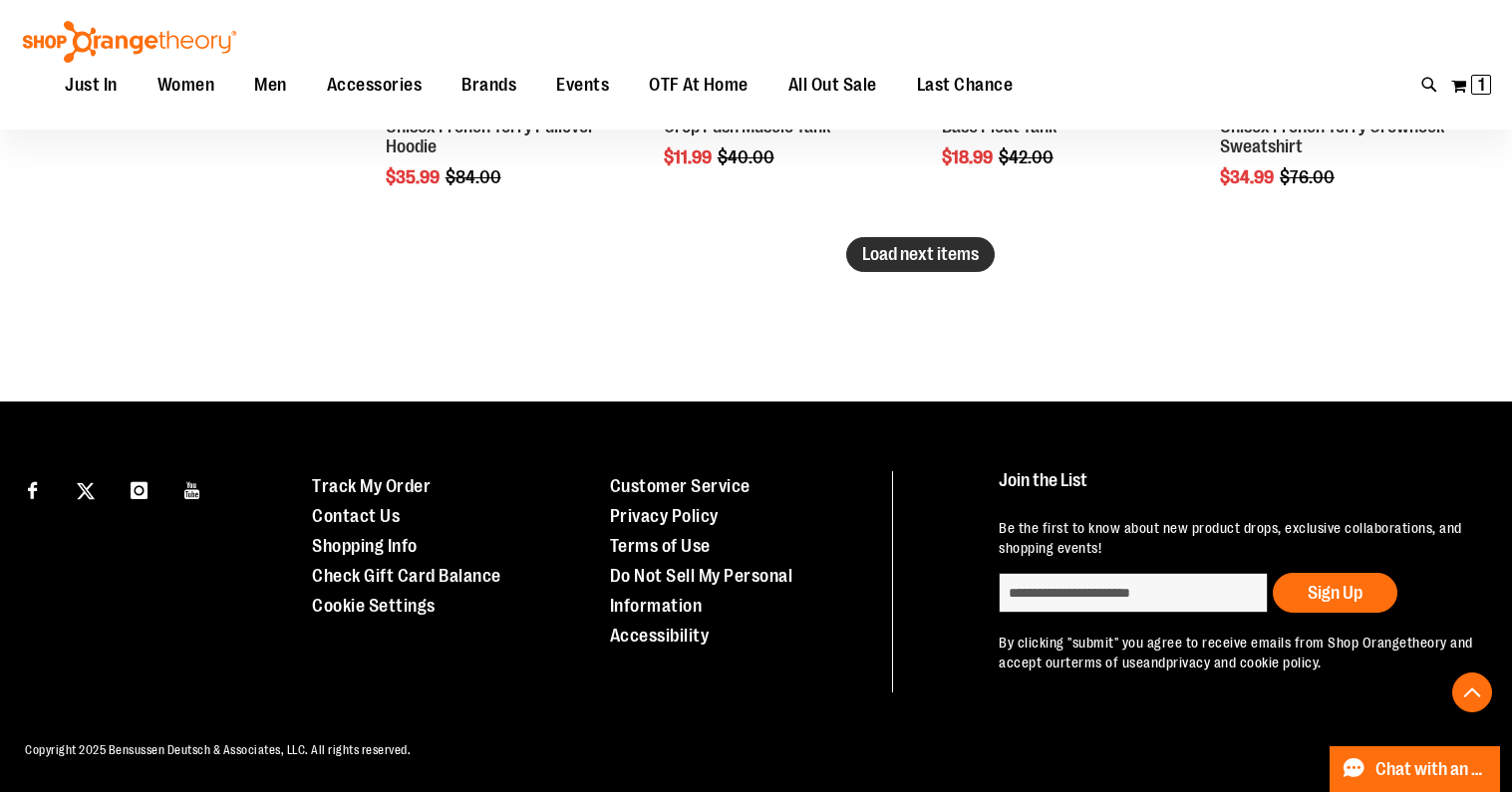 click on "Load next items" at bounding box center (920, 254) 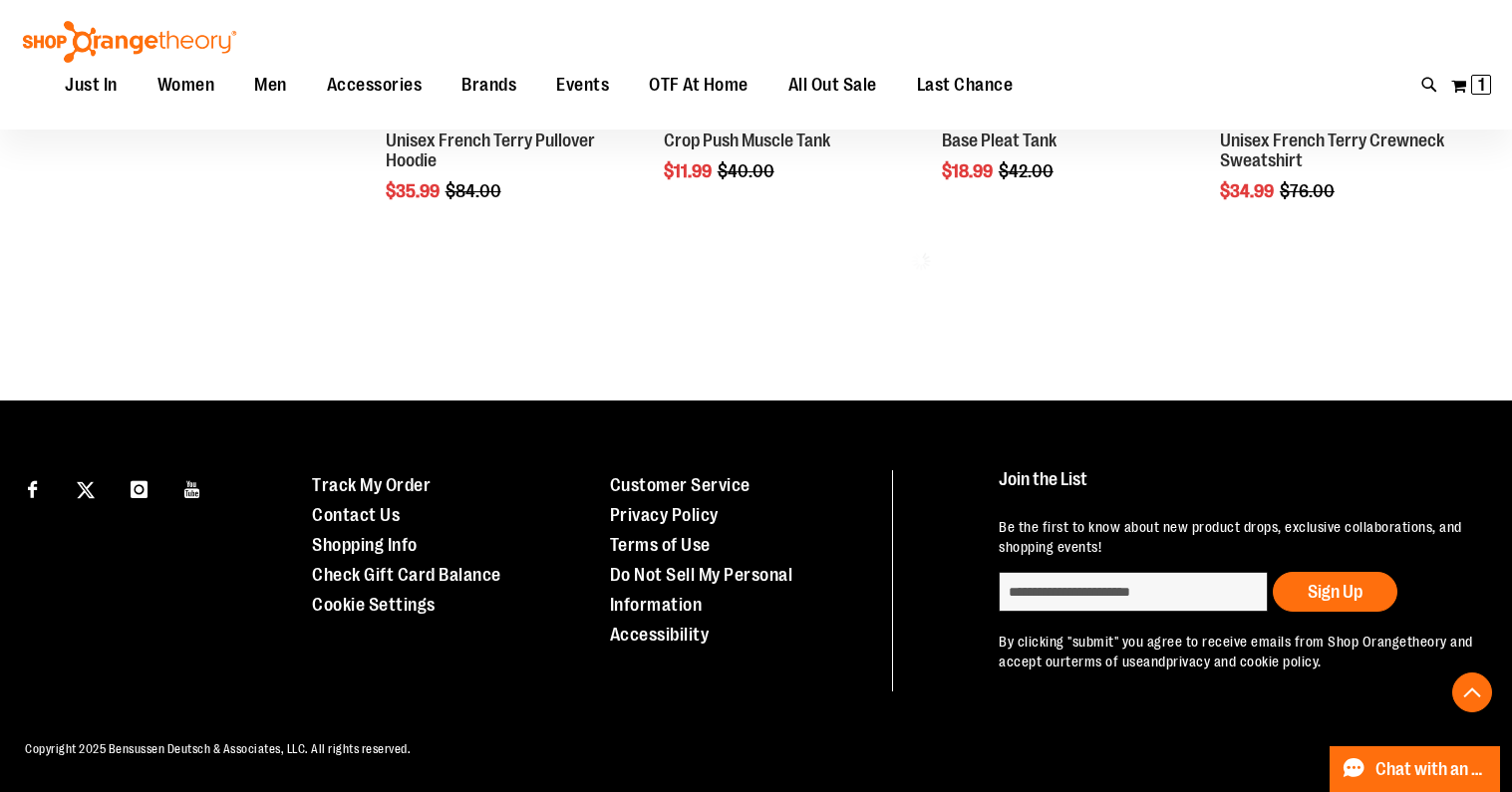 scroll, scrollTop: 3540, scrollLeft: 0, axis: vertical 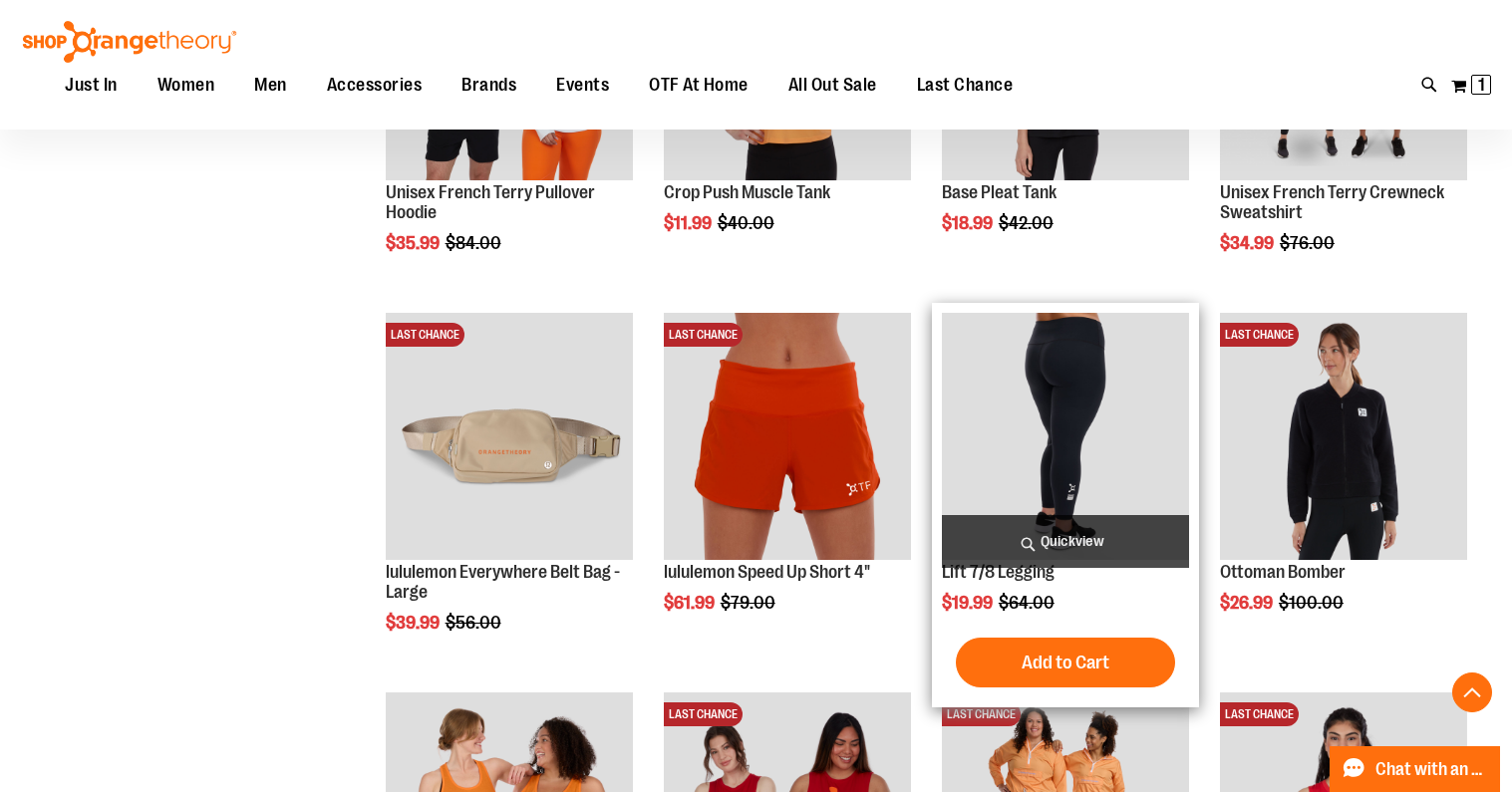 click on "Quickview" at bounding box center [1065, 541] 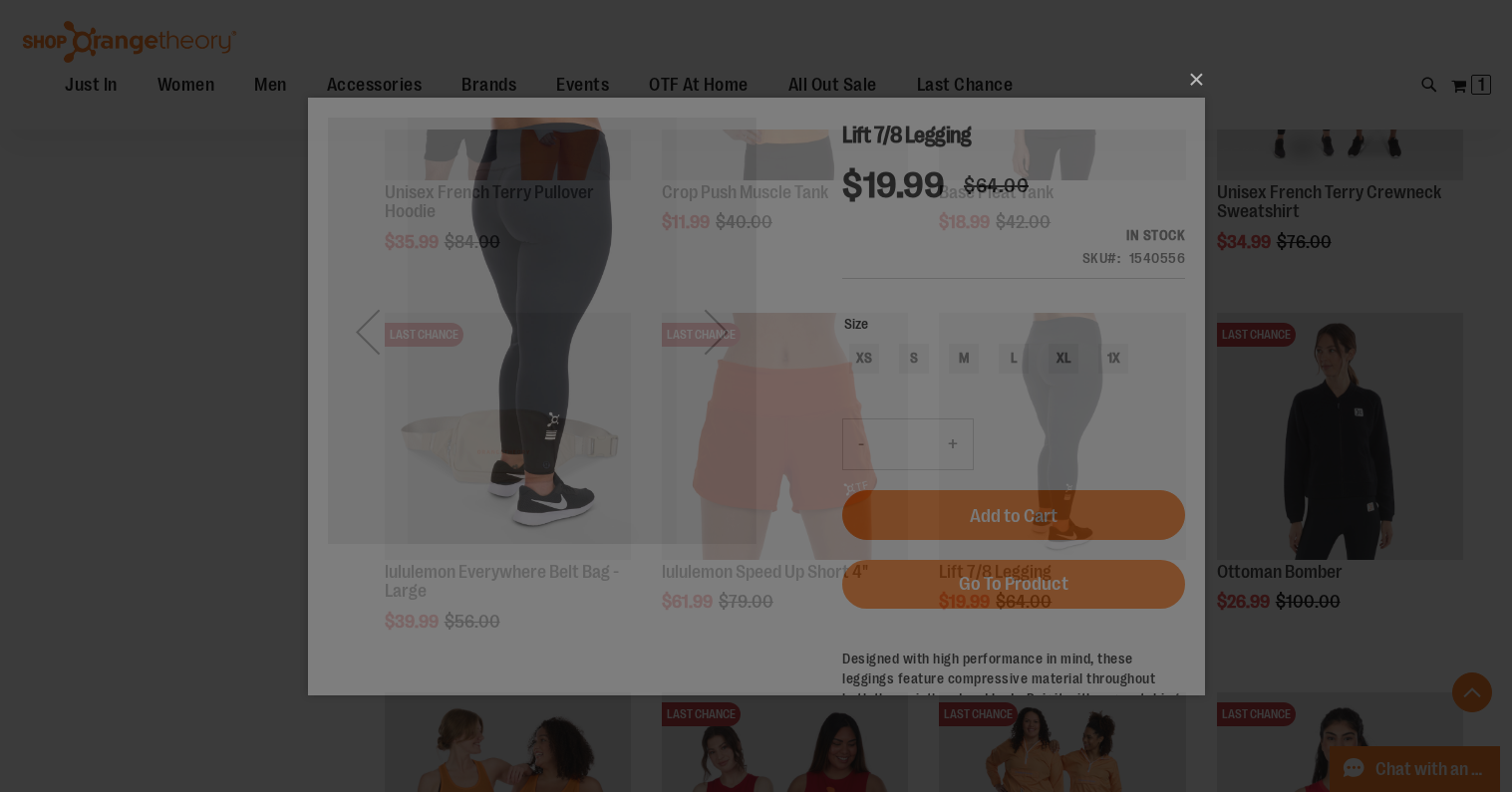 scroll, scrollTop: 0, scrollLeft: 0, axis: both 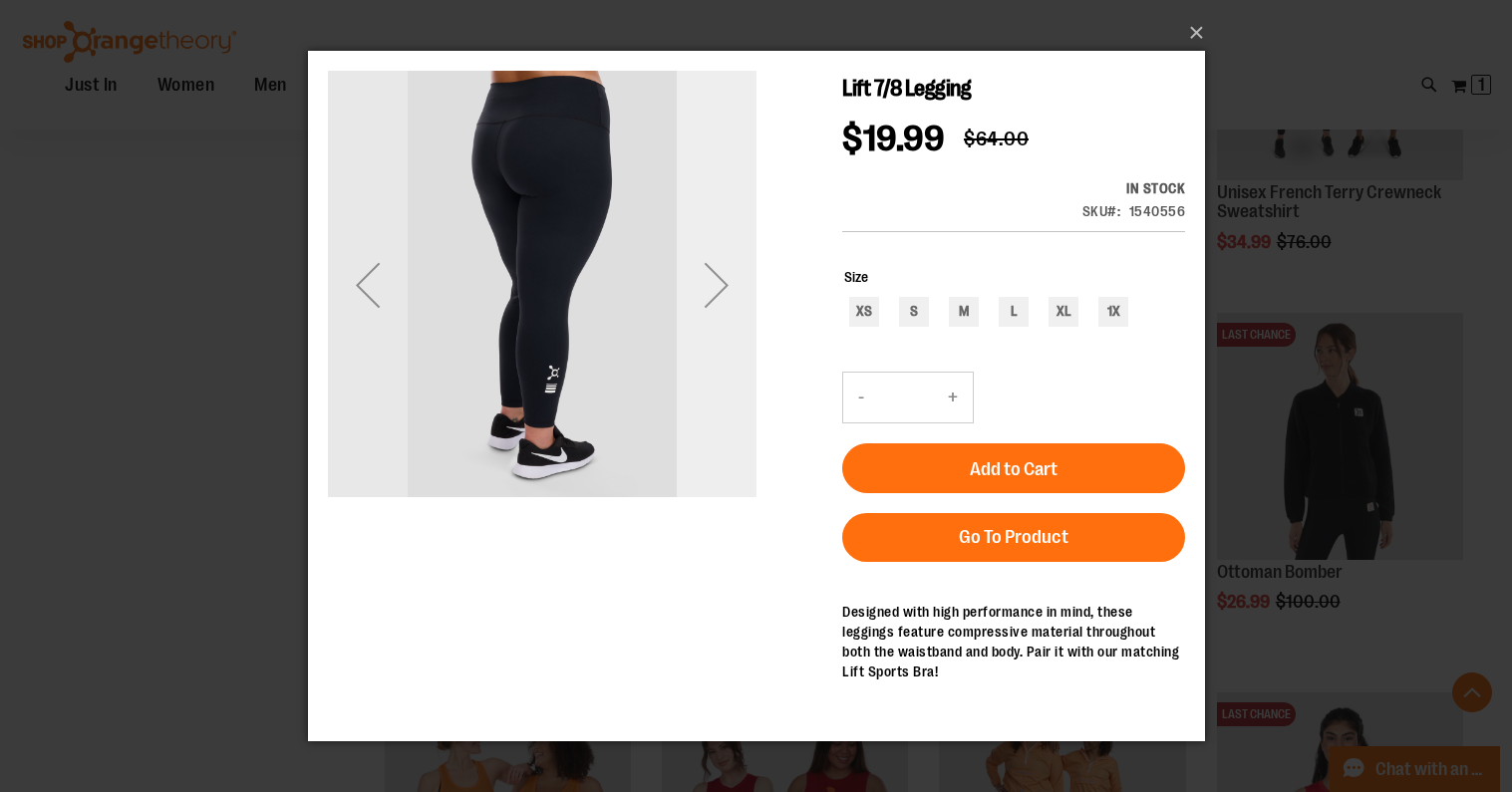 click at bounding box center [716, 285] 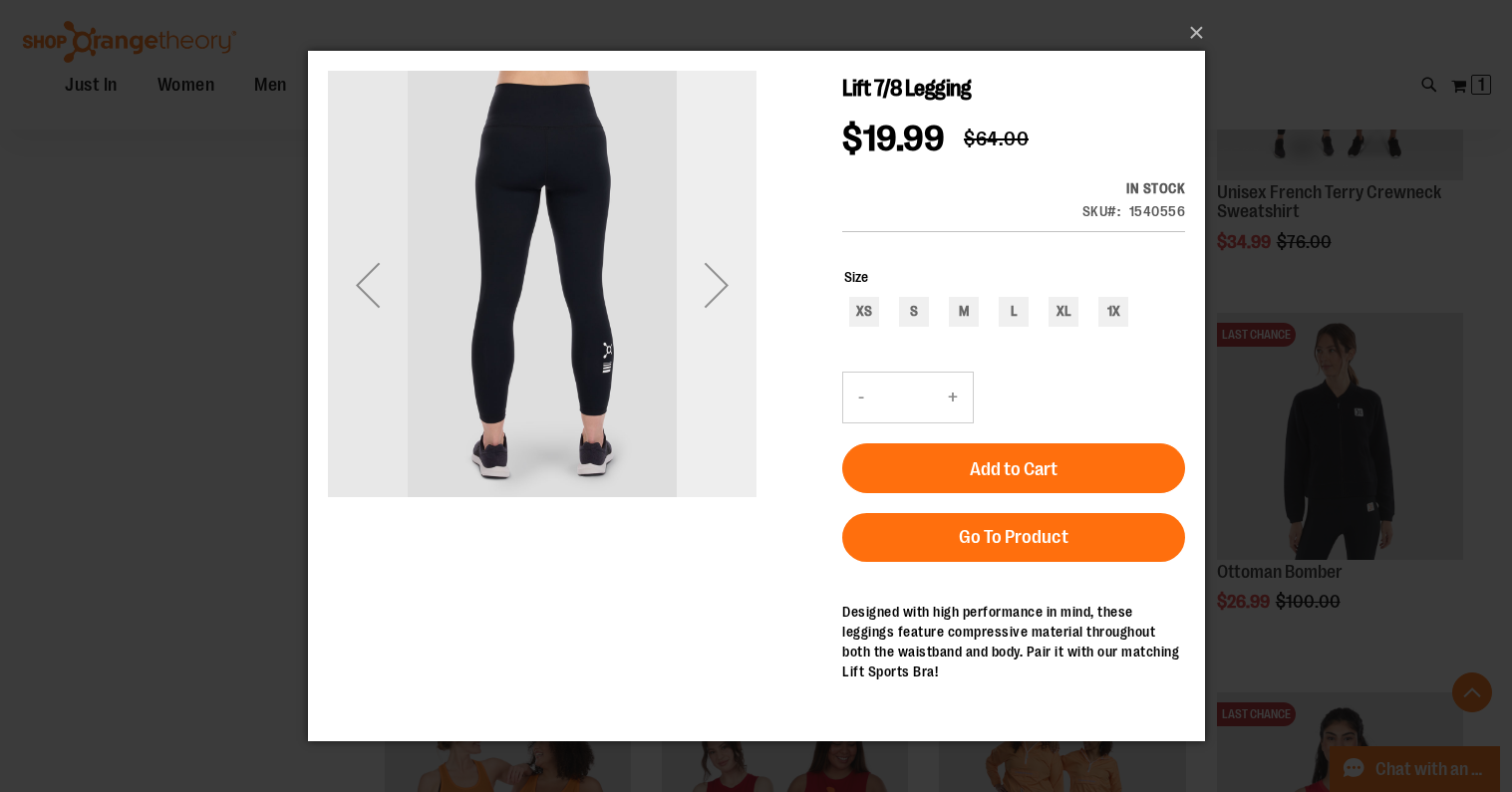 click at bounding box center (716, 285) 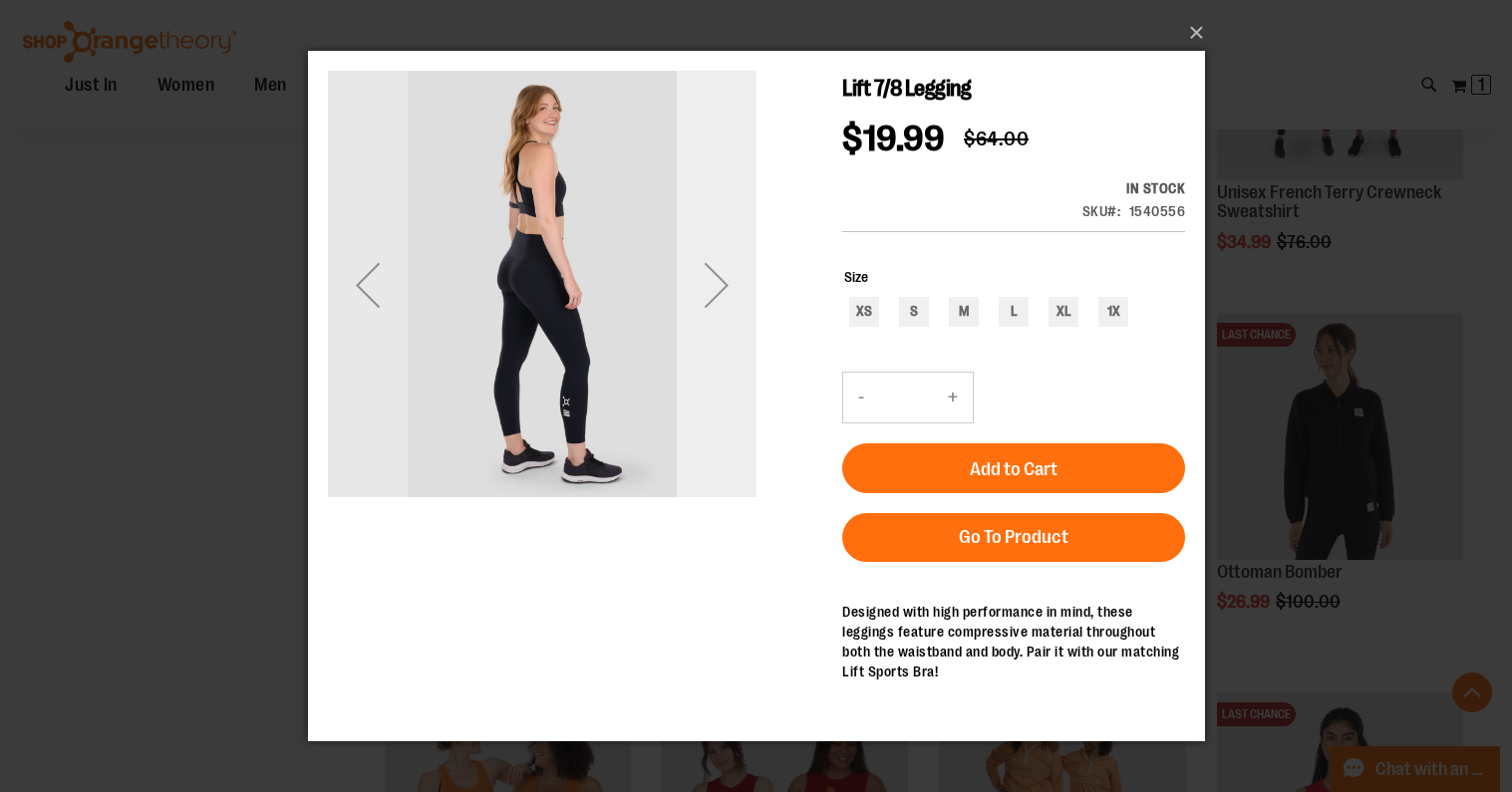 click at bounding box center (716, 285) 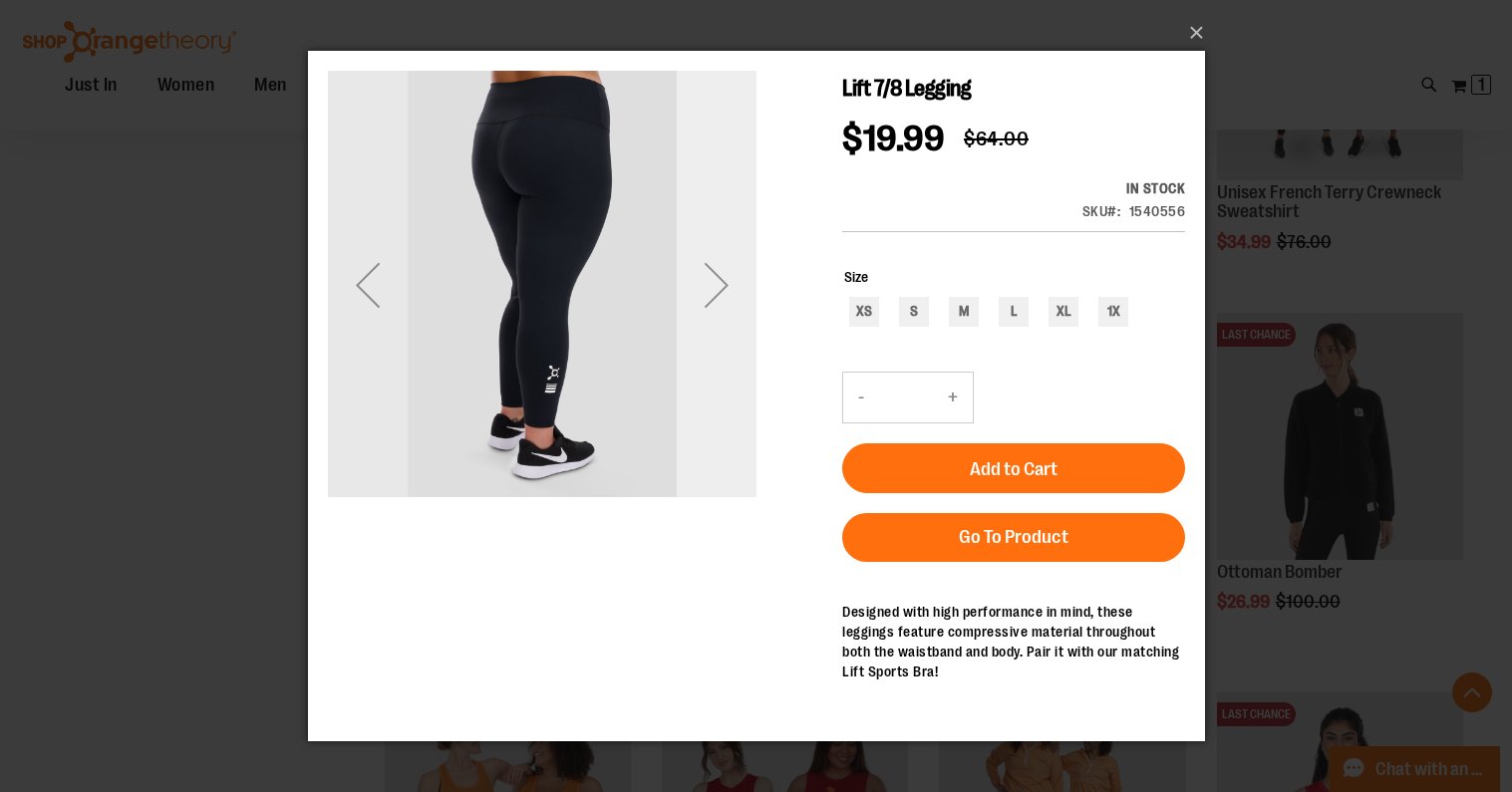 click at bounding box center (716, 285) 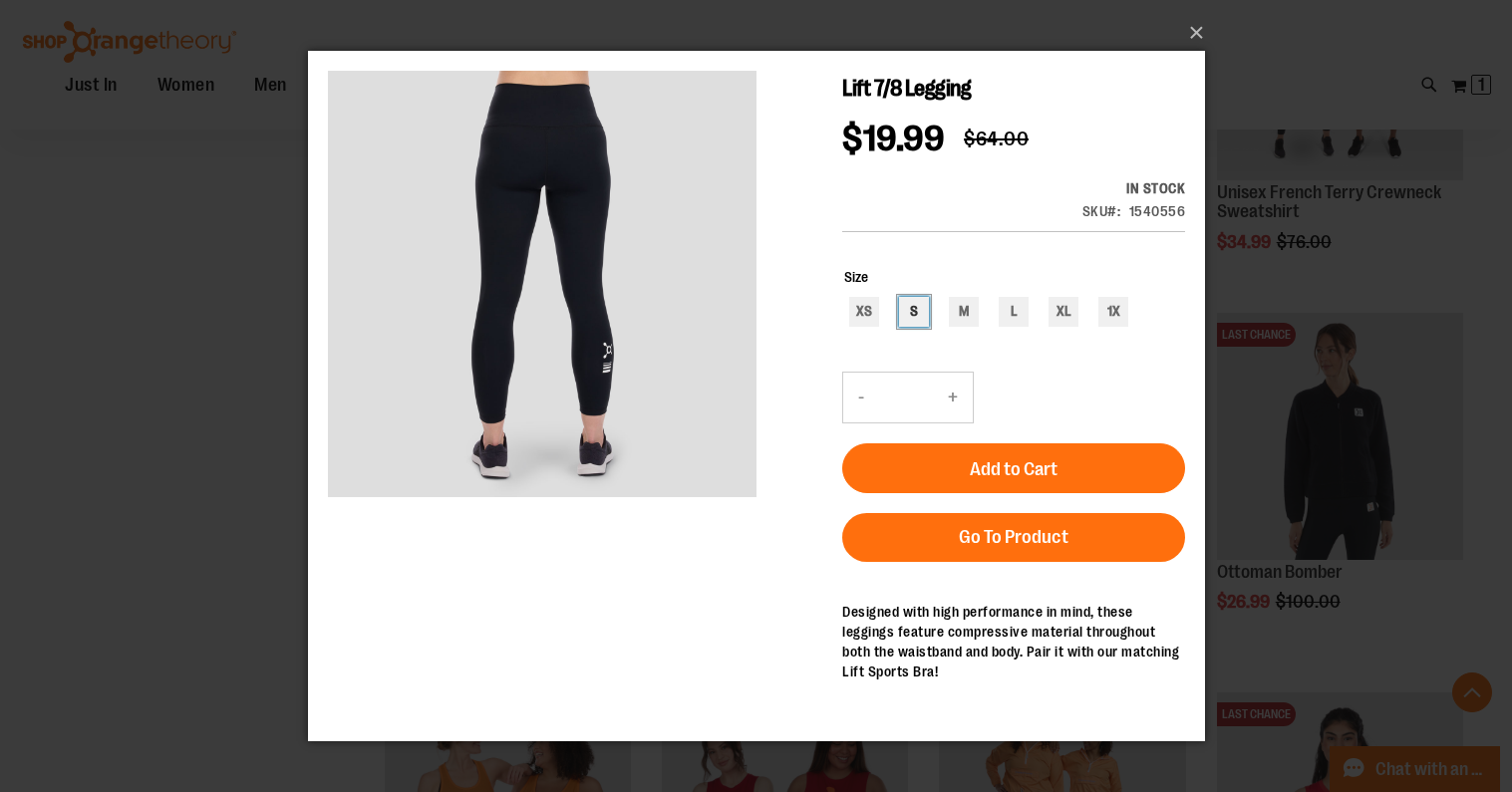 click on "S" at bounding box center (913, 312) 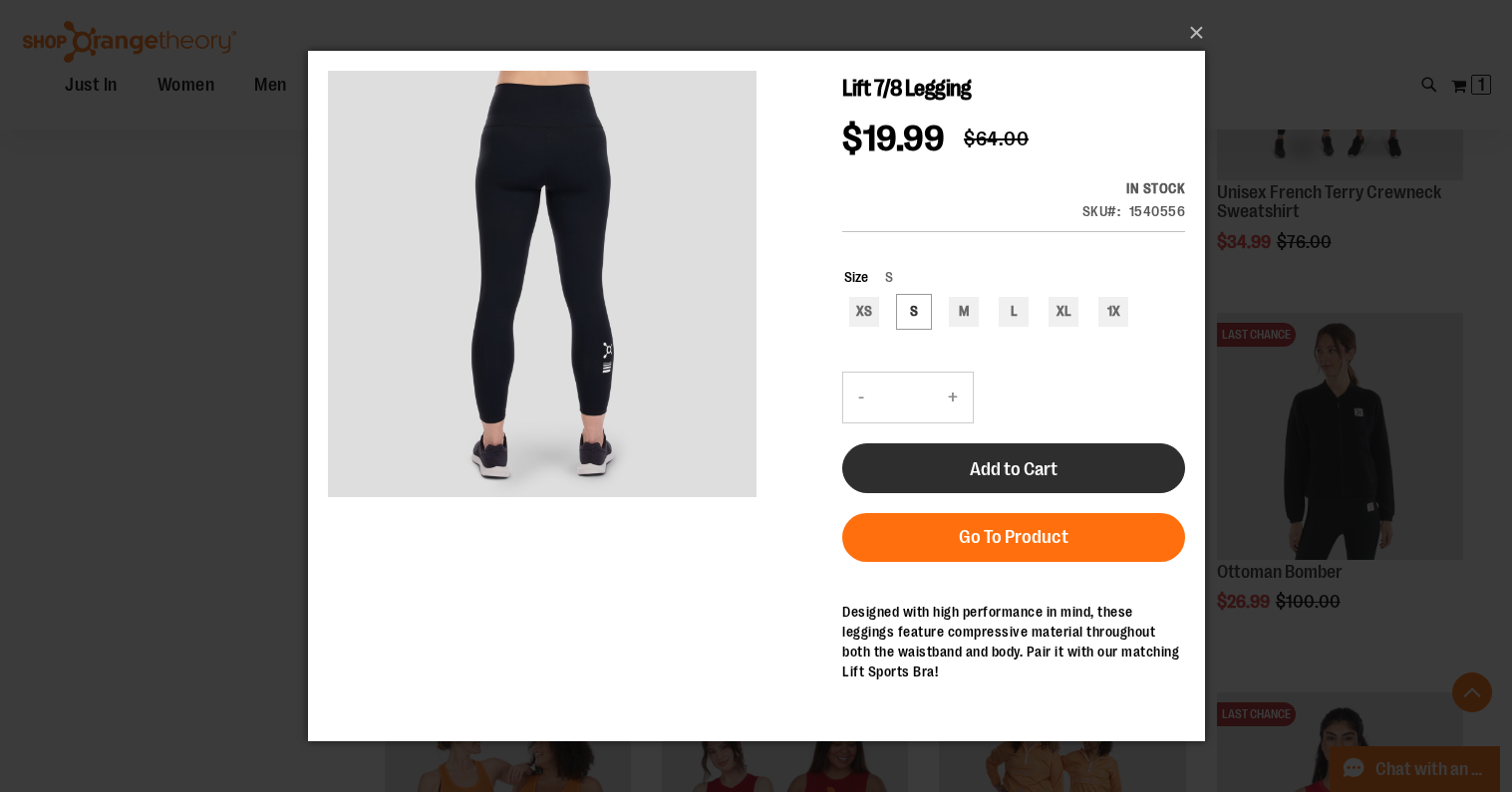 click on "Add to Cart" at bounding box center [1013, 469] 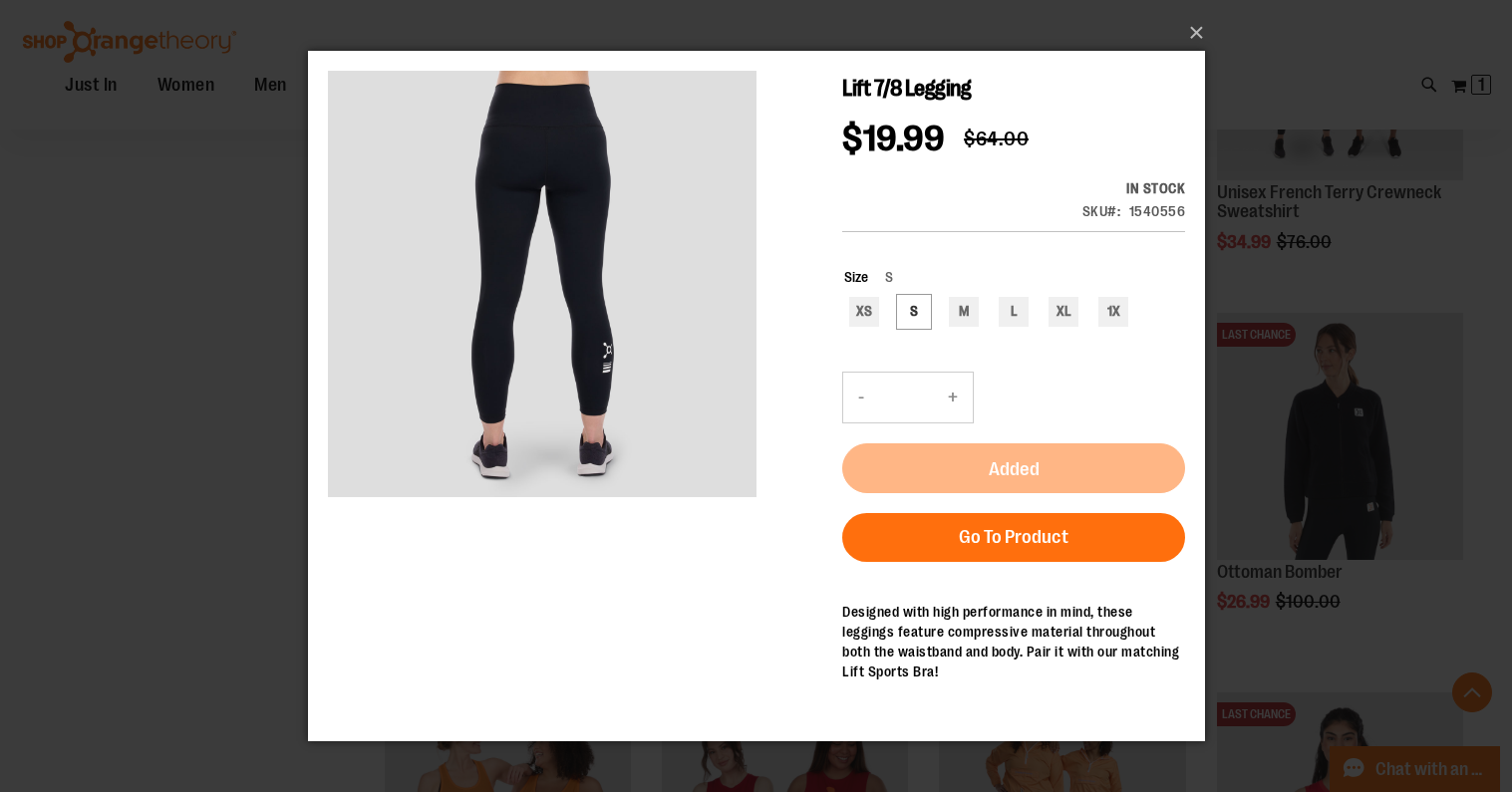 click on "×" at bounding box center [756, 396] 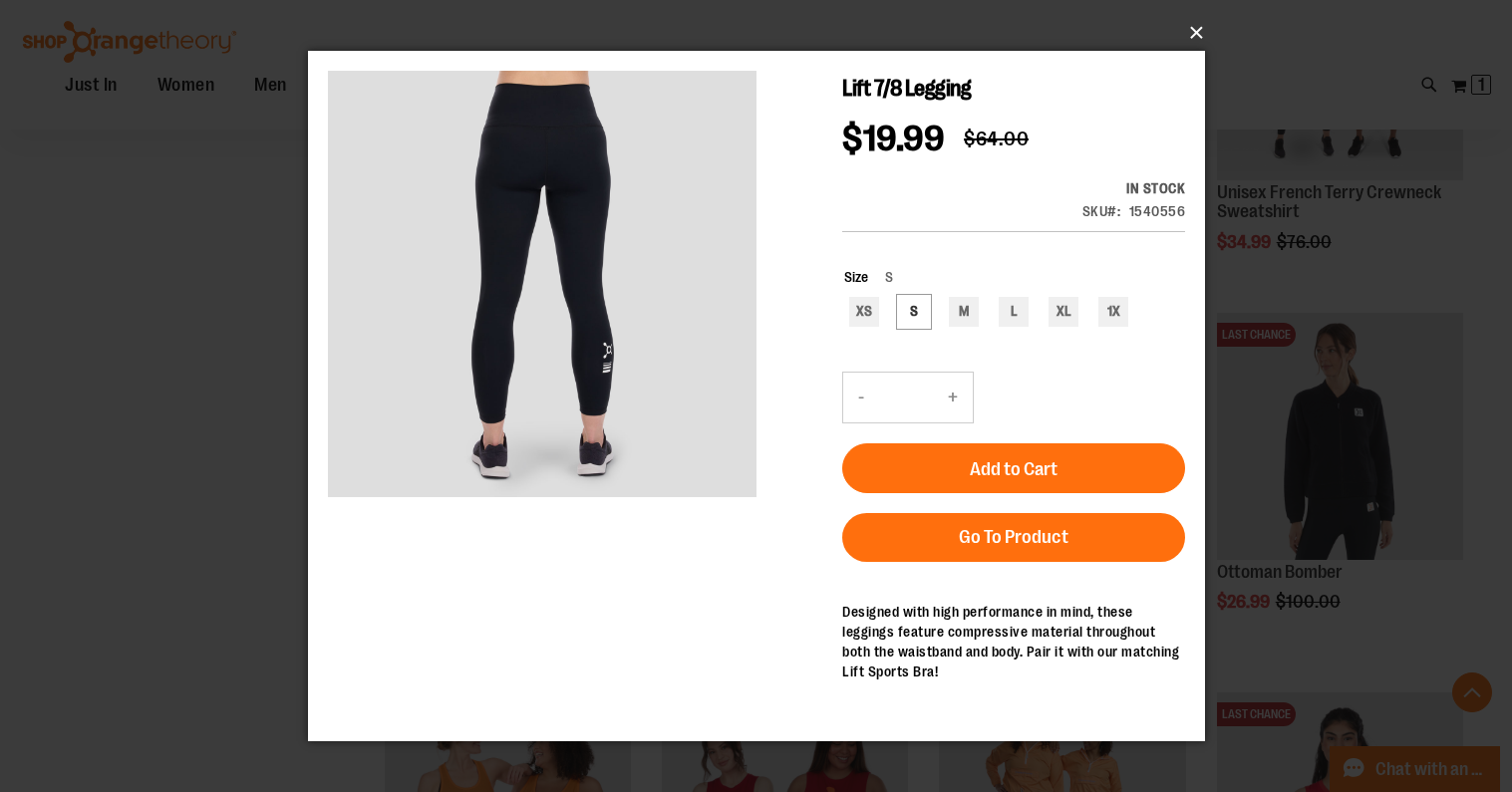 click on "×" at bounding box center [762, 33] 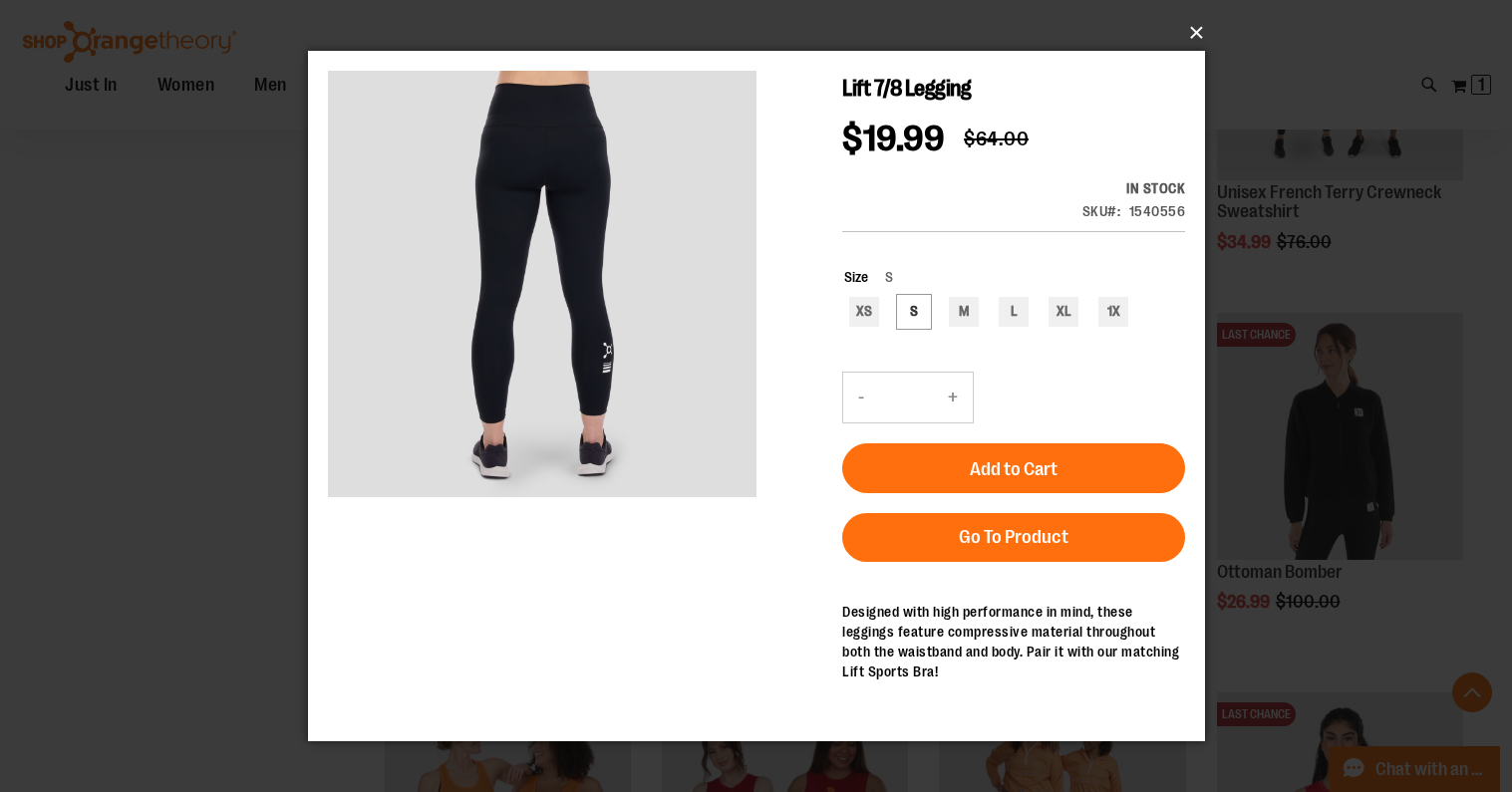 click on "×" at bounding box center [762, 33] 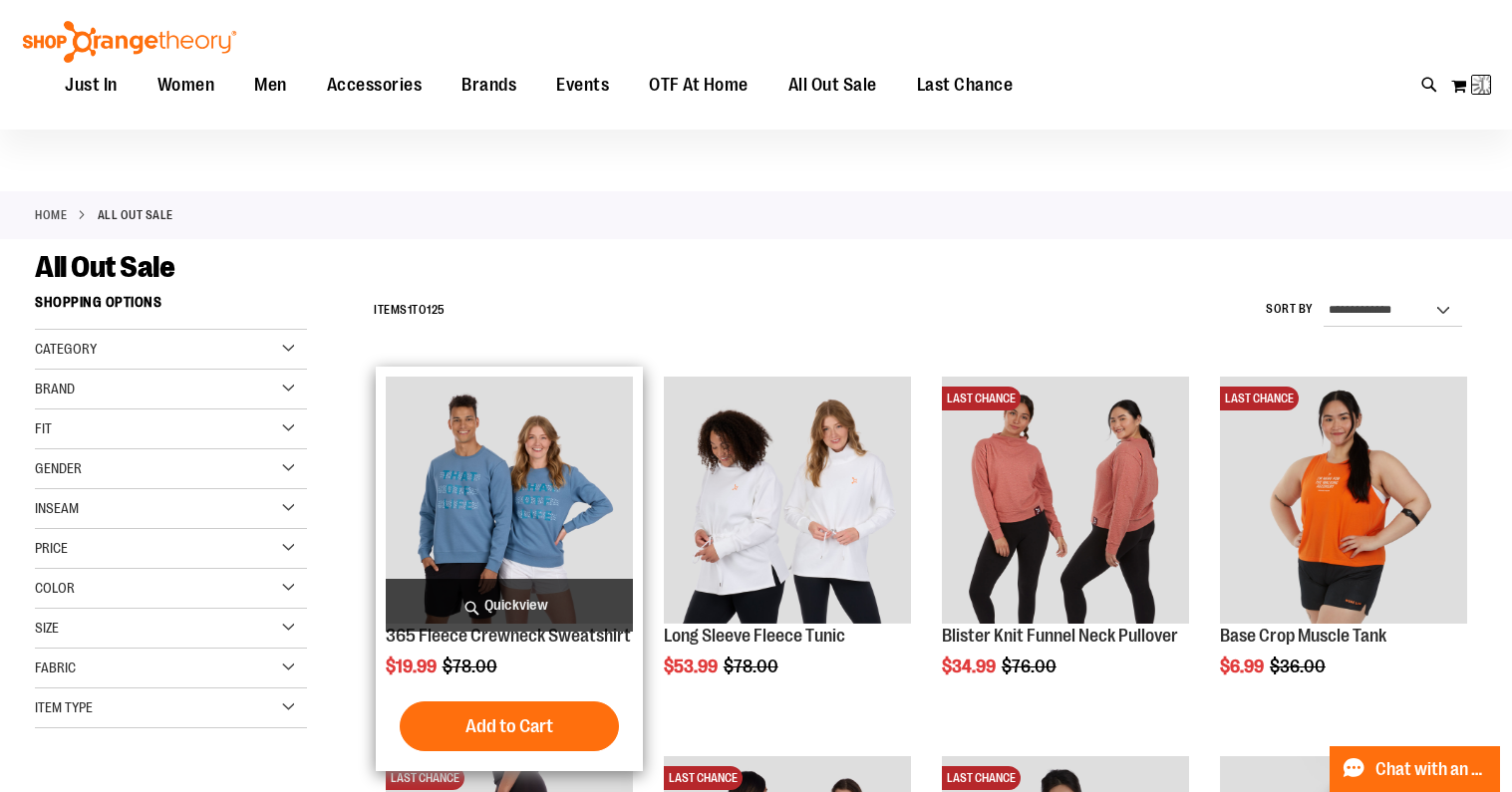 scroll, scrollTop: 0, scrollLeft: 0, axis: both 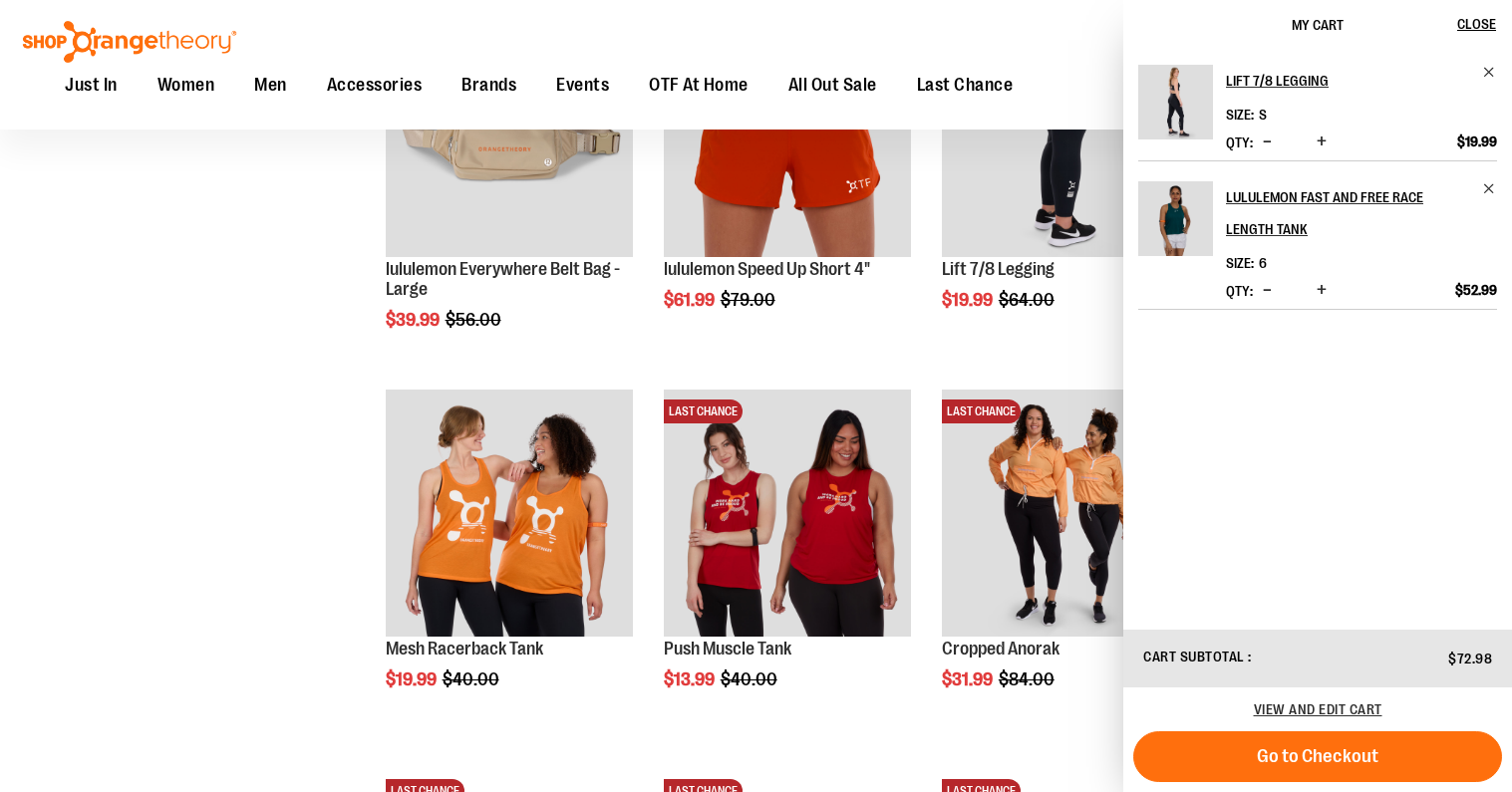 click on "**********" at bounding box center (756, -1120) 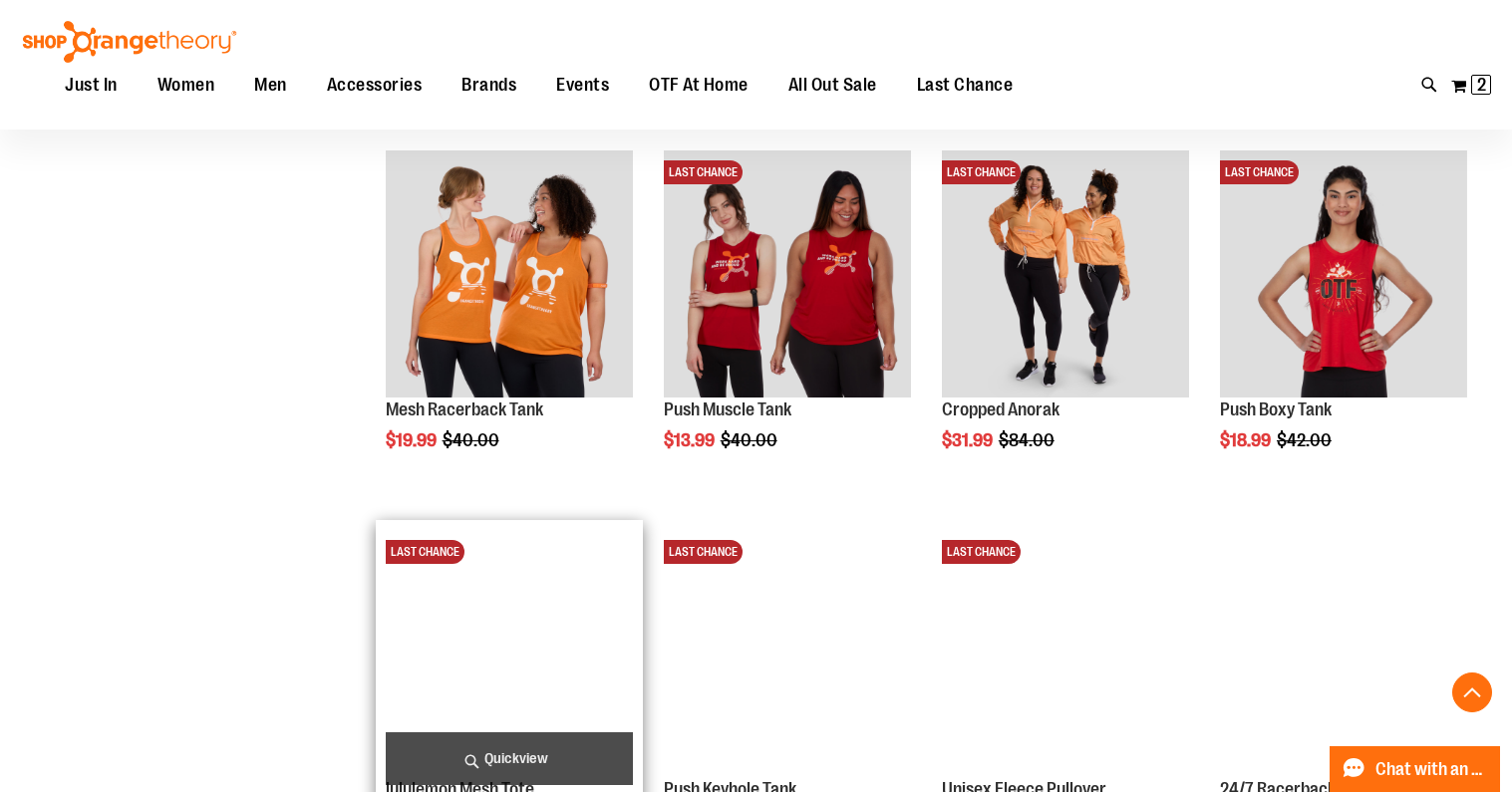 scroll, scrollTop: 4393, scrollLeft: 0, axis: vertical 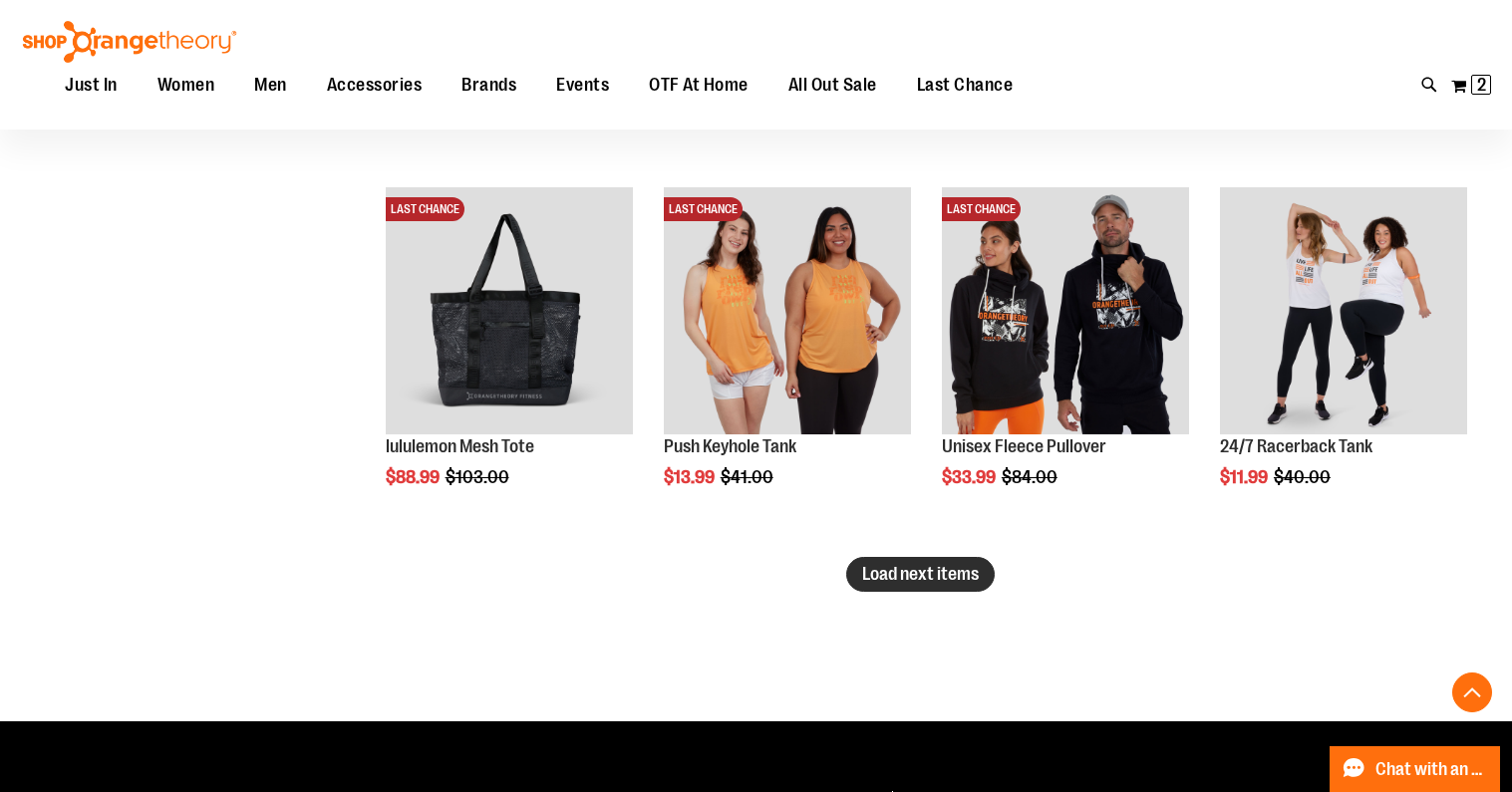 click on "Load next items" at bounding box center (920, 574) 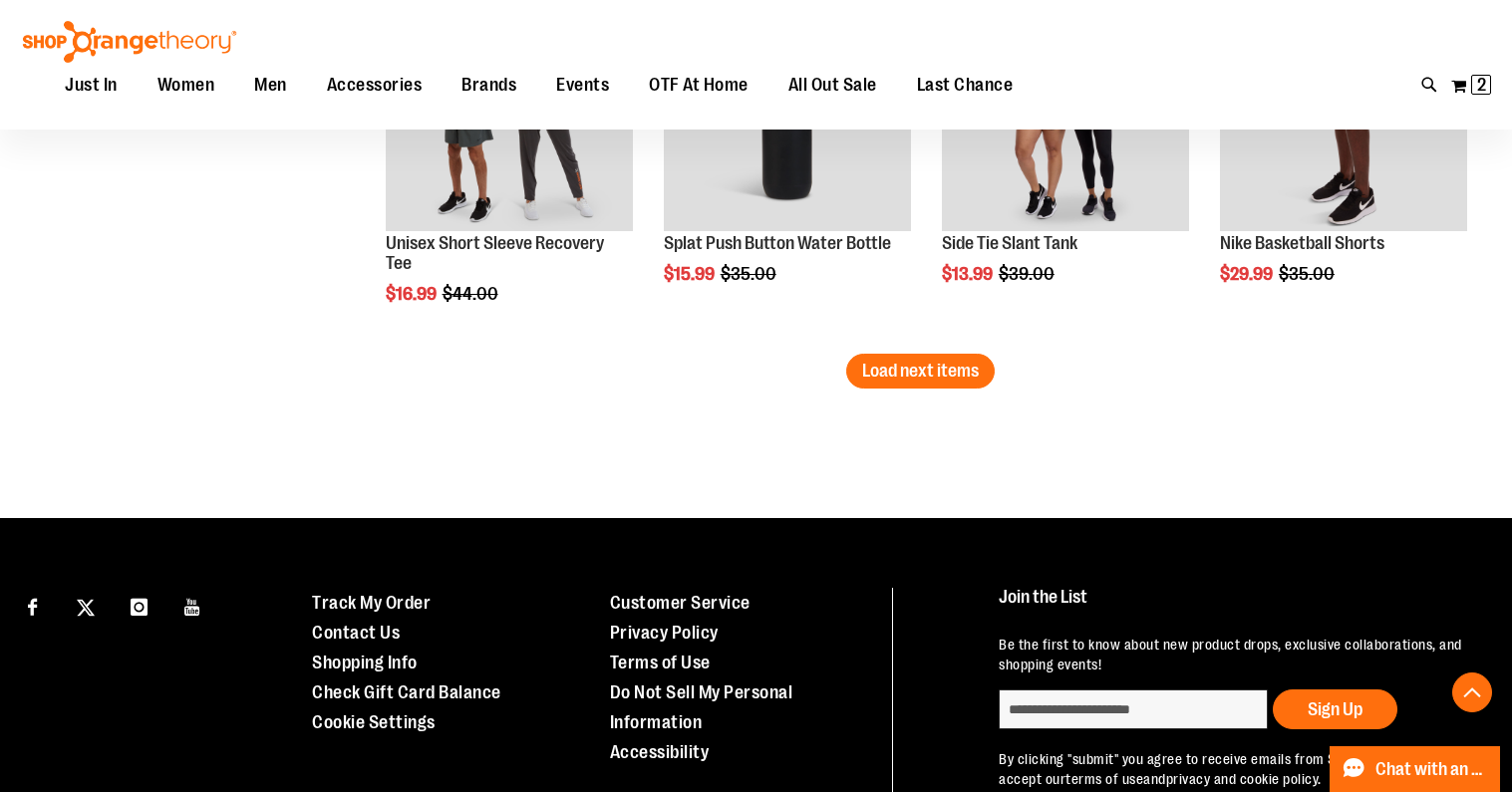 scroll, scrollTop: 5638, scrollLeft: 0, axis: vertical 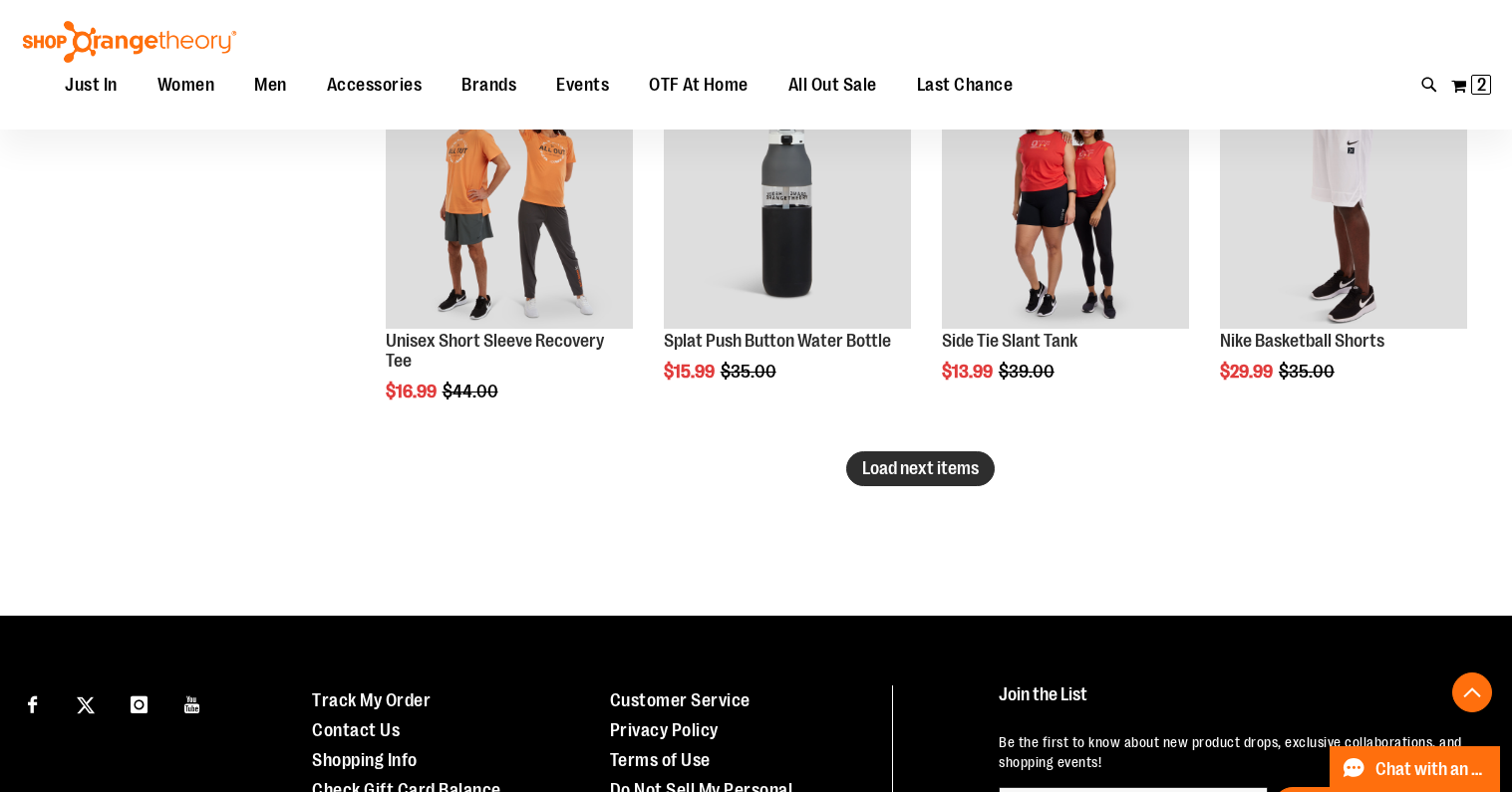 click on "Load next items" at bounding box center [920, 468] 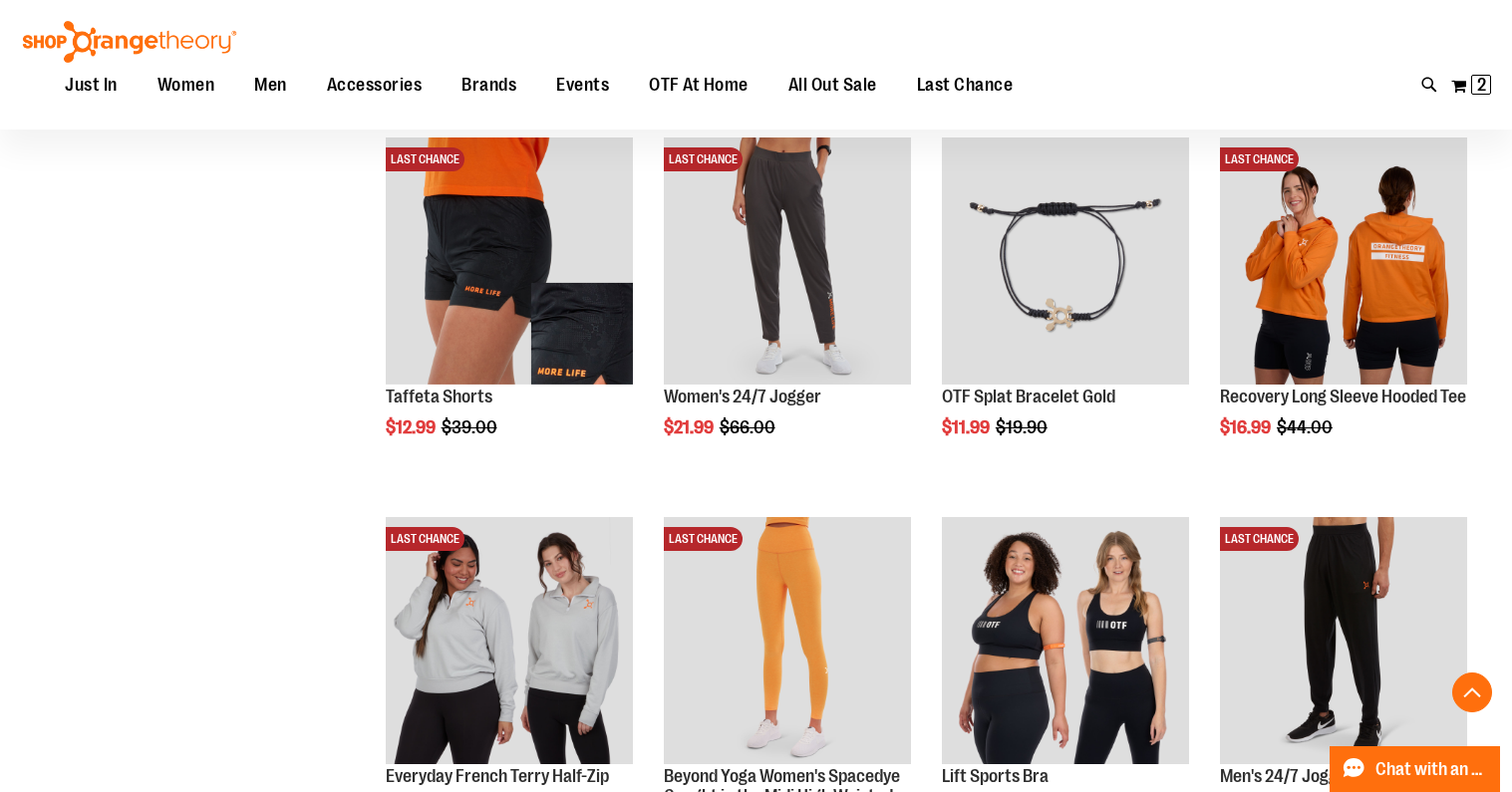 scroll, scrollTop: 6579, scrollLeft: 0, axis: vertical 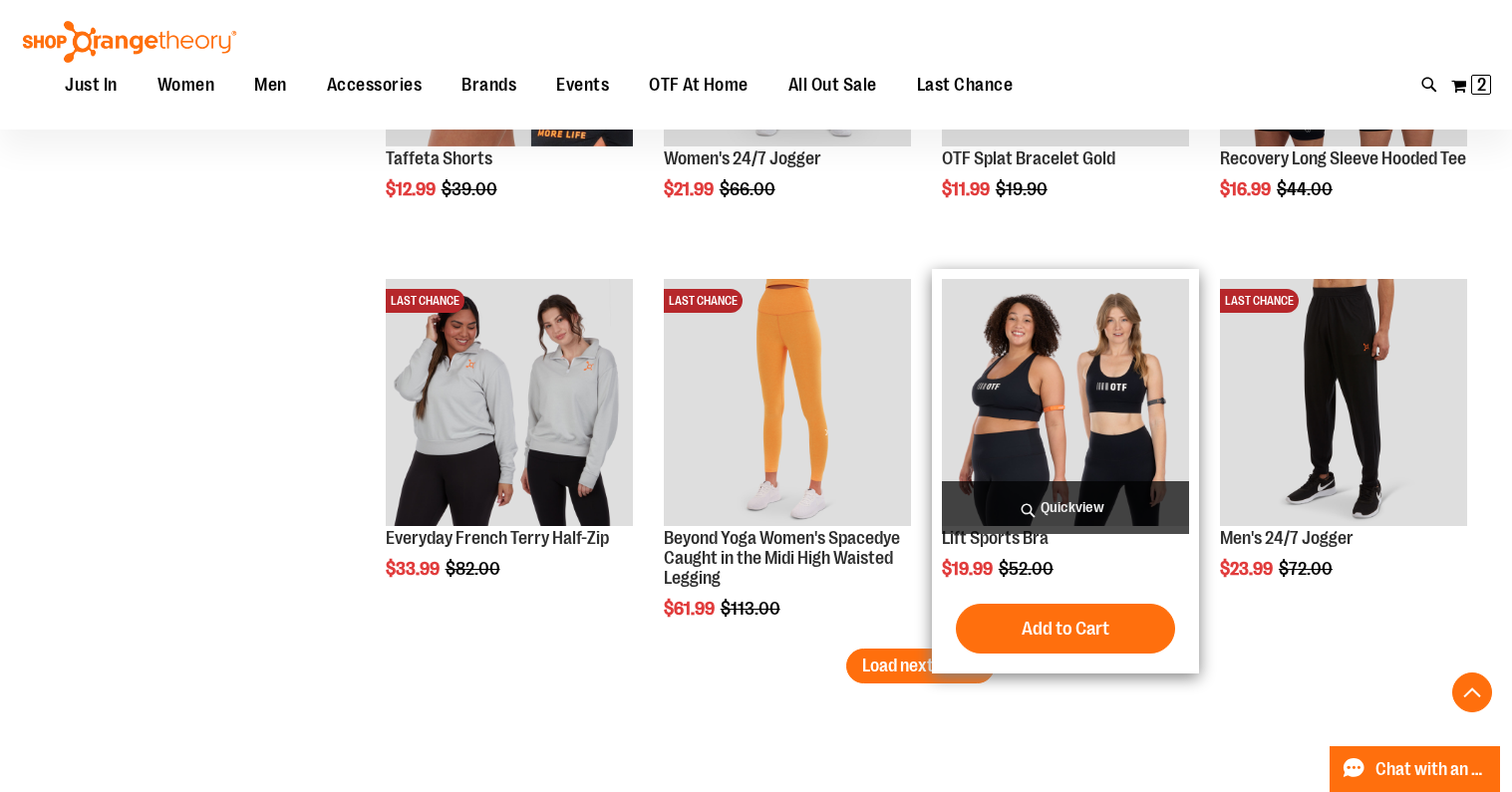 click on "Quickview" at bounding box center [1065, 507] 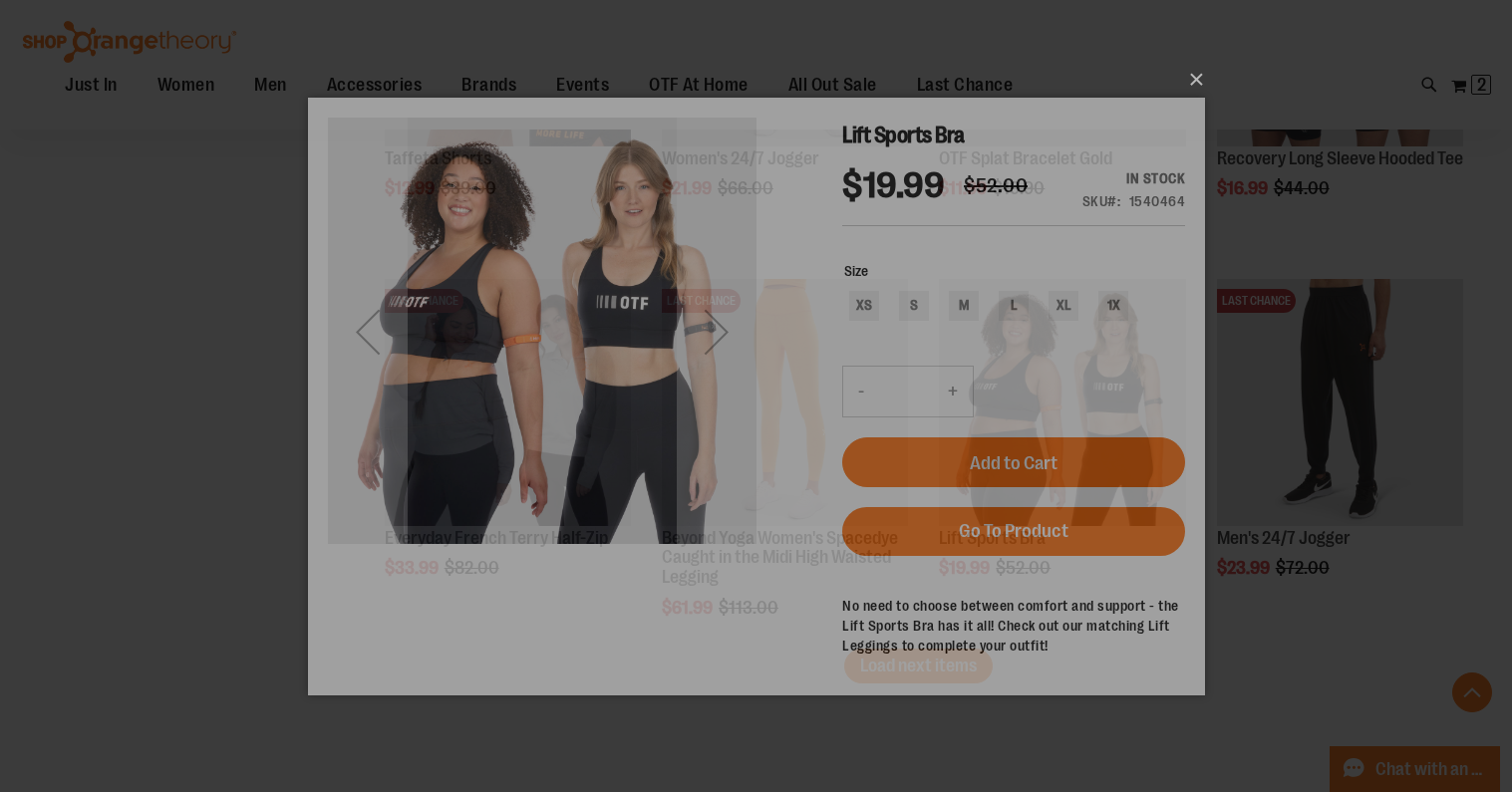 scroll, scrollTop: 0, scrollLeft: 0, axis: both 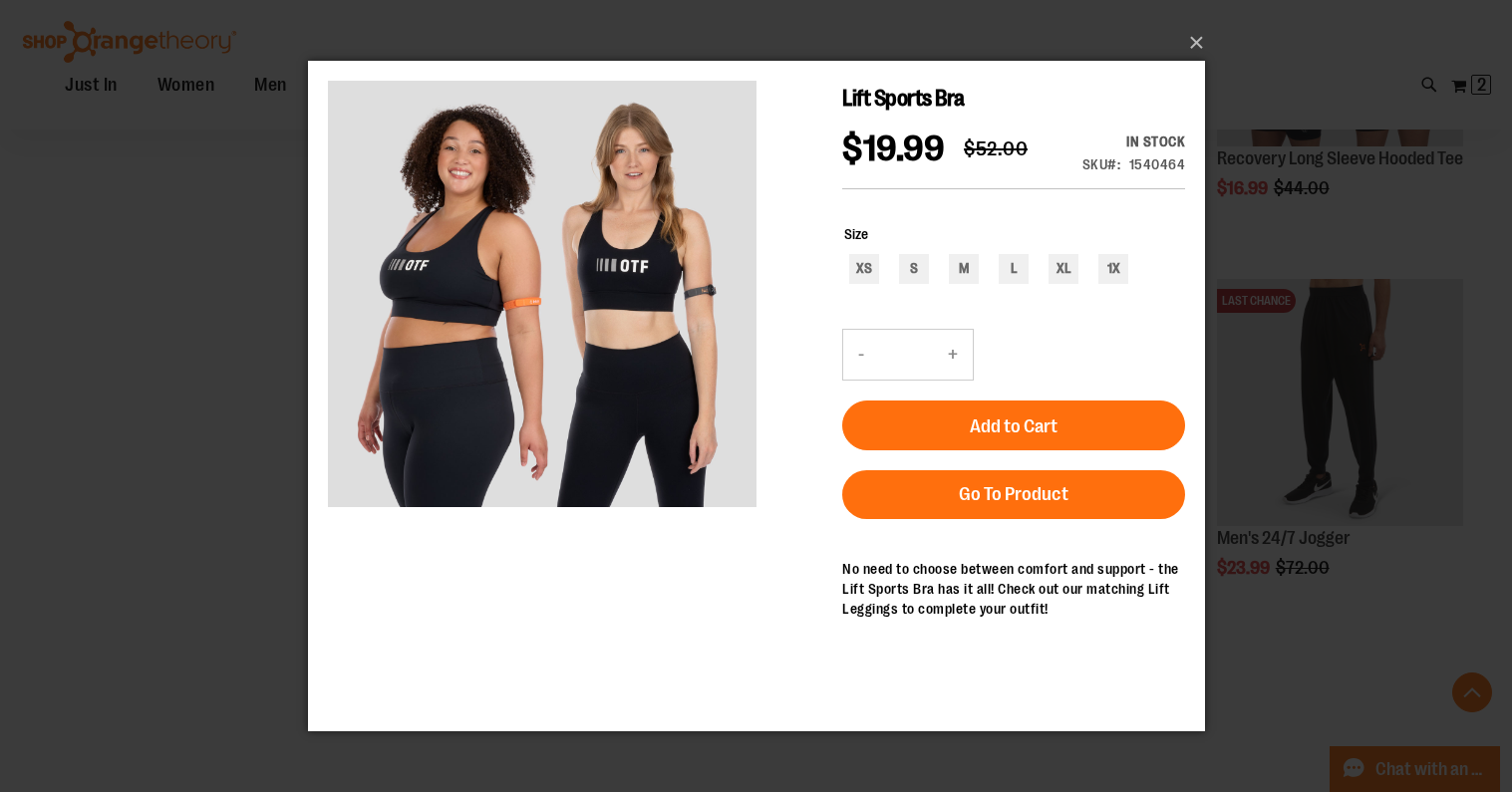 click on "×" at bounding box center [756, 396] 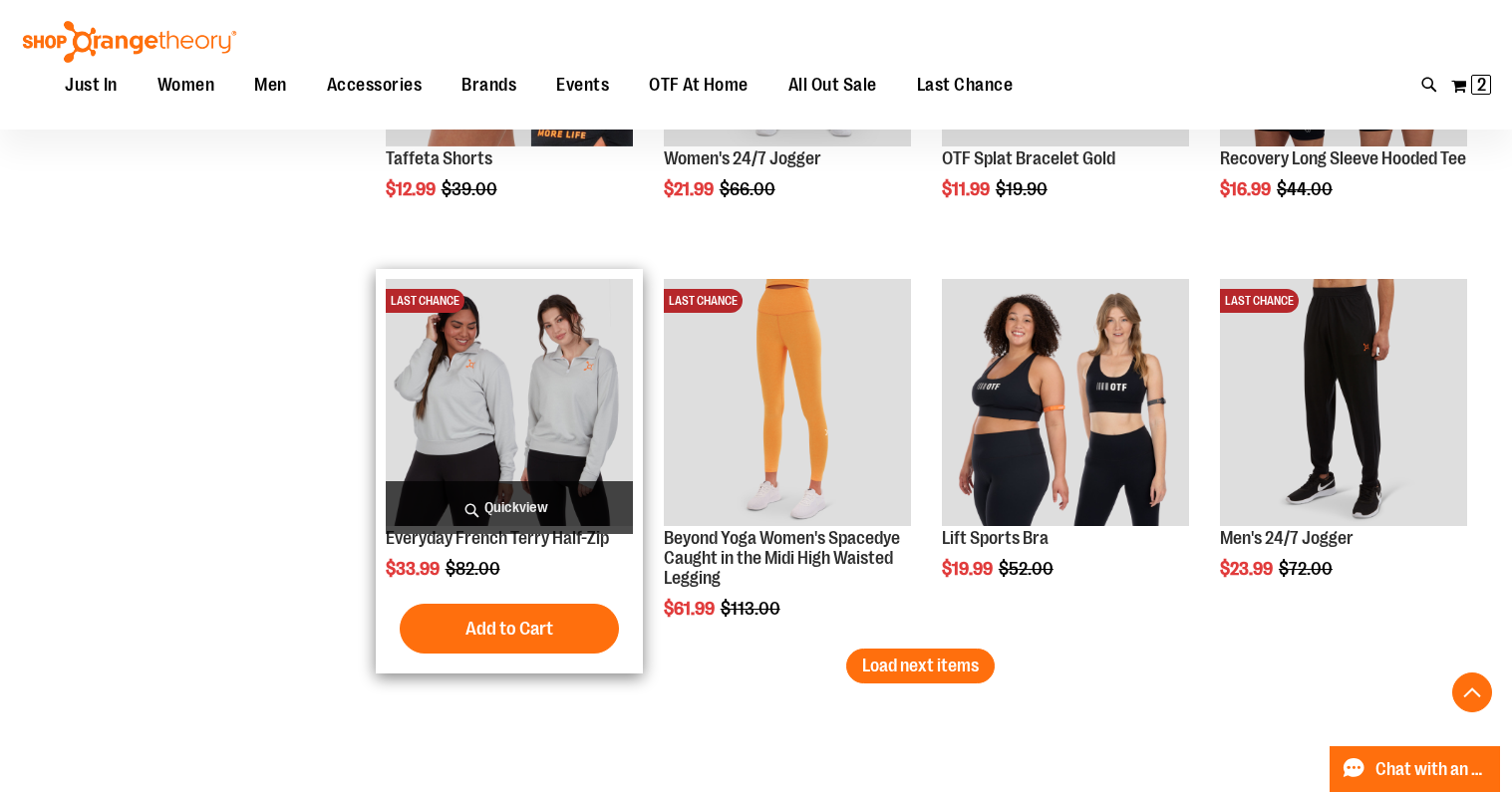click on "Quickview" at bounding box center [509, 507] 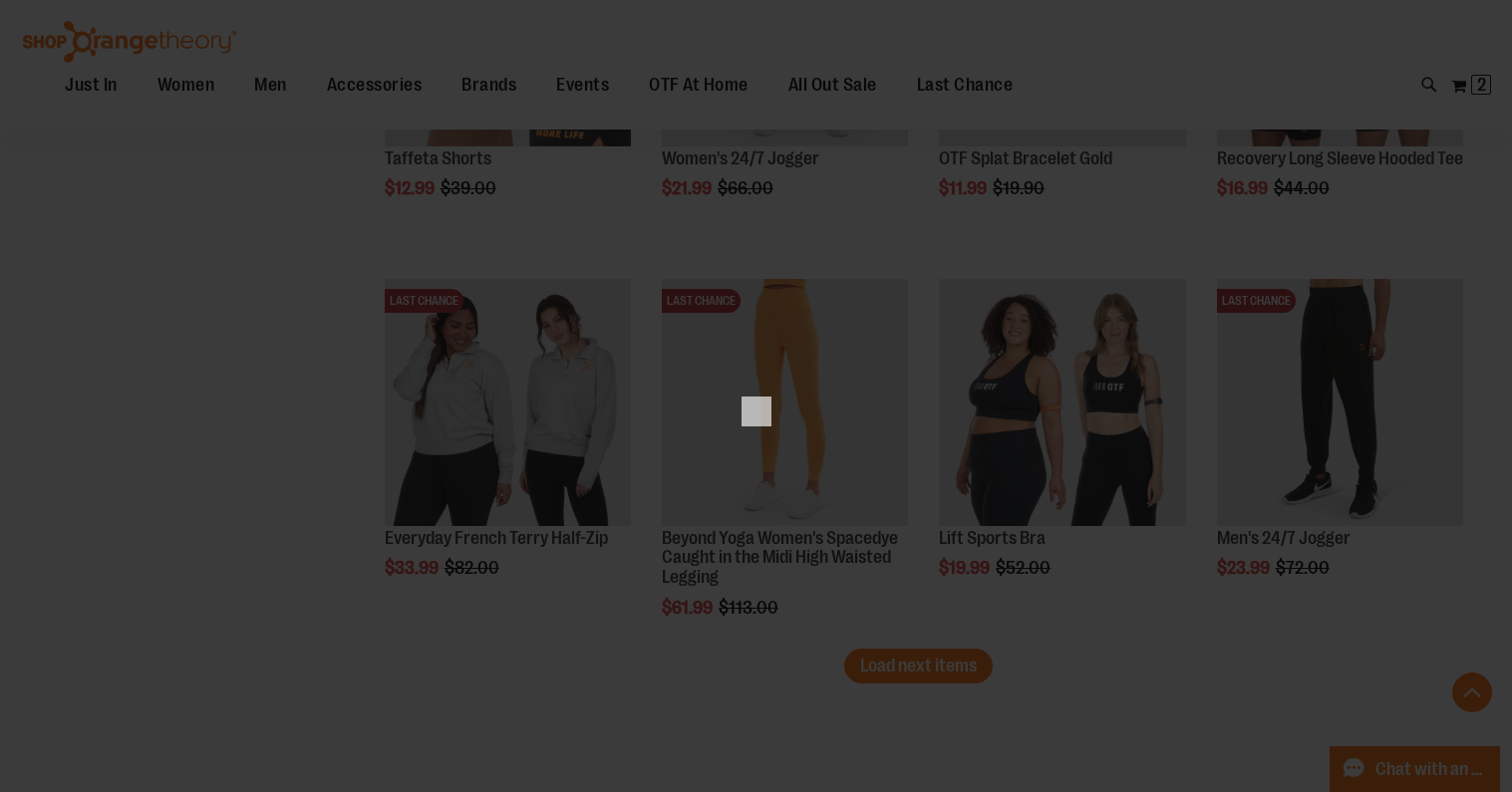 scroll, scrollTop: 0, scrollLeft: 0, axis: both 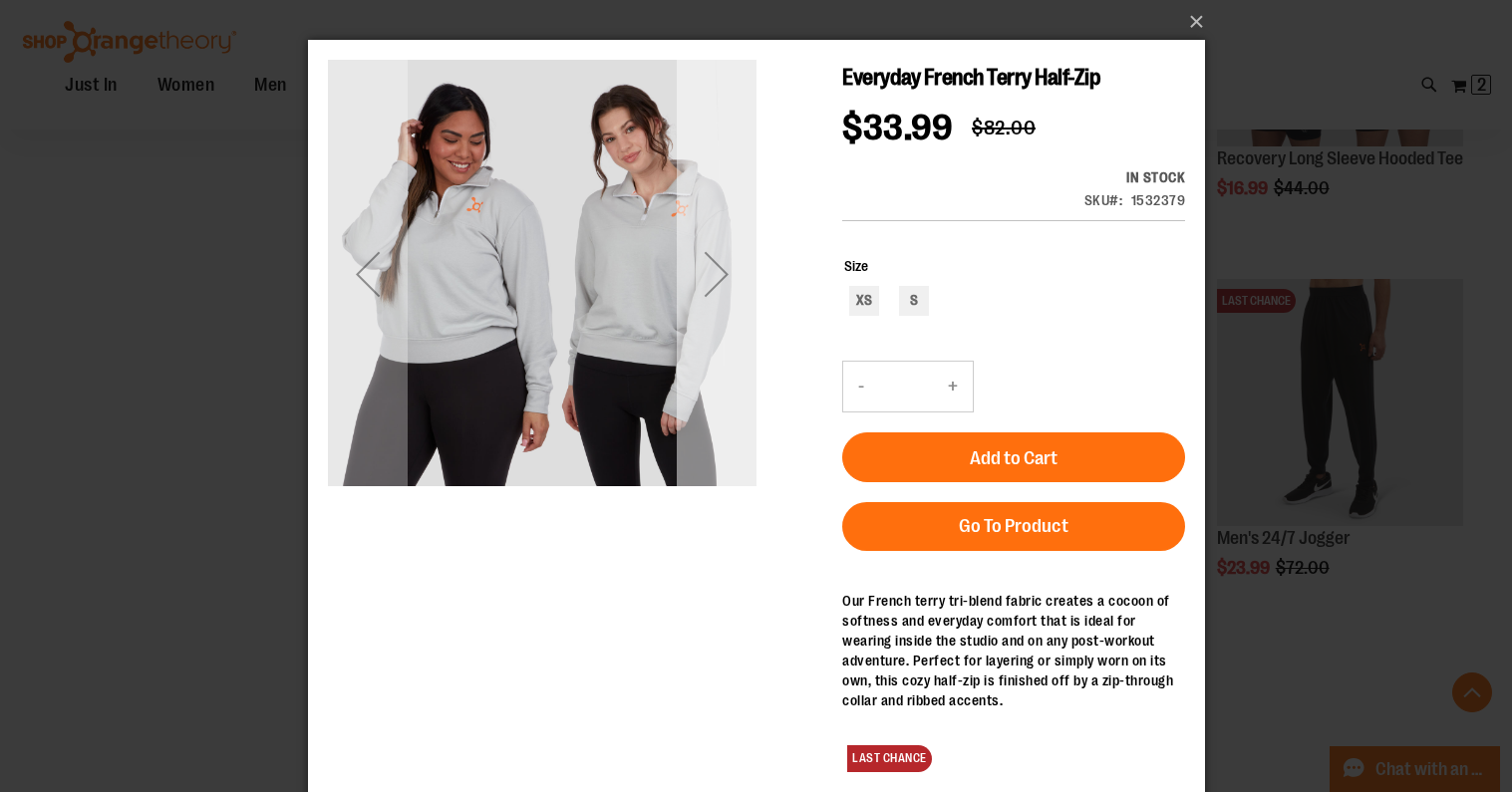 click at bounding box center [716, 274] 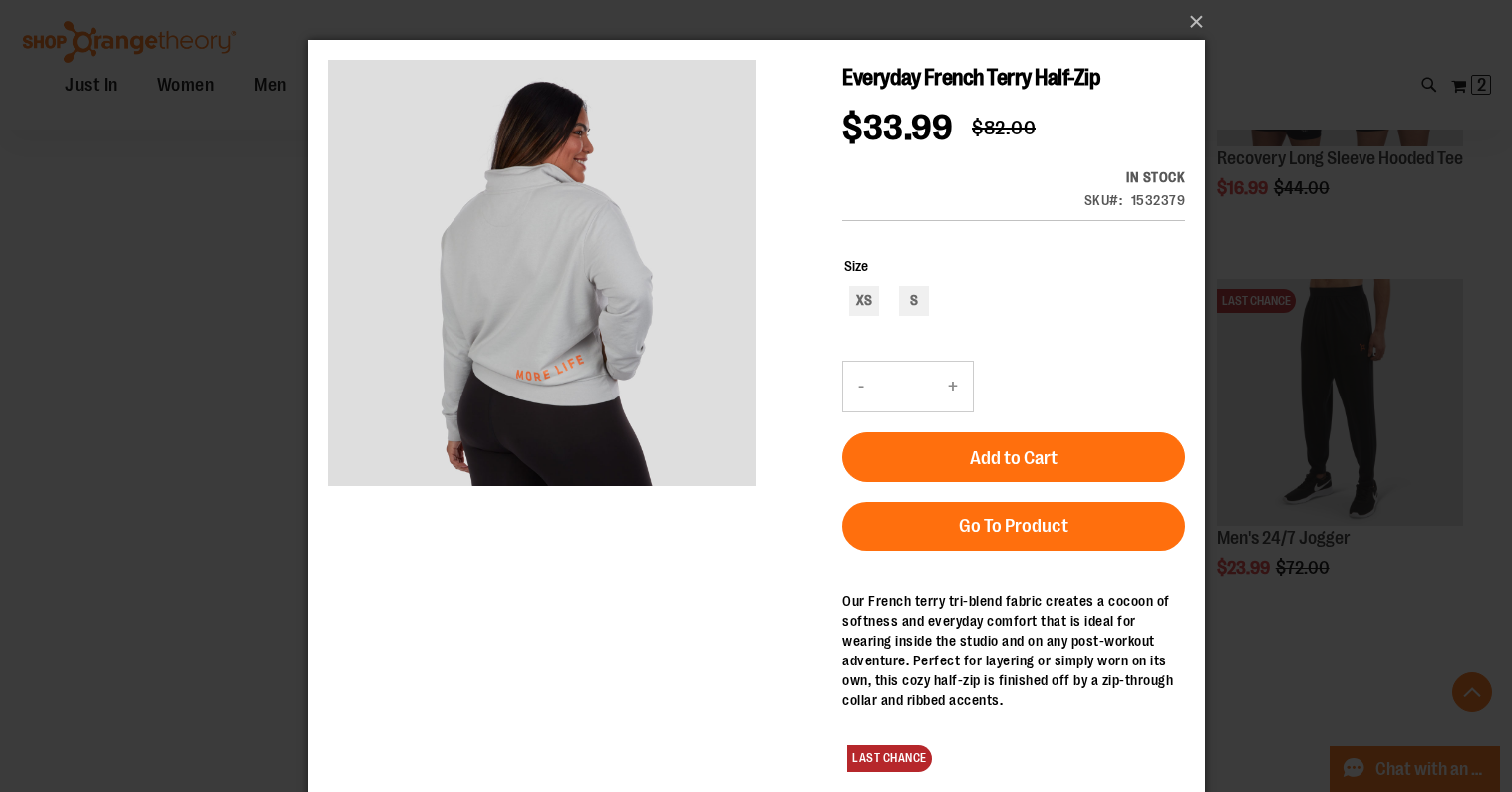 click on "×" at bounding box center (756, 396) 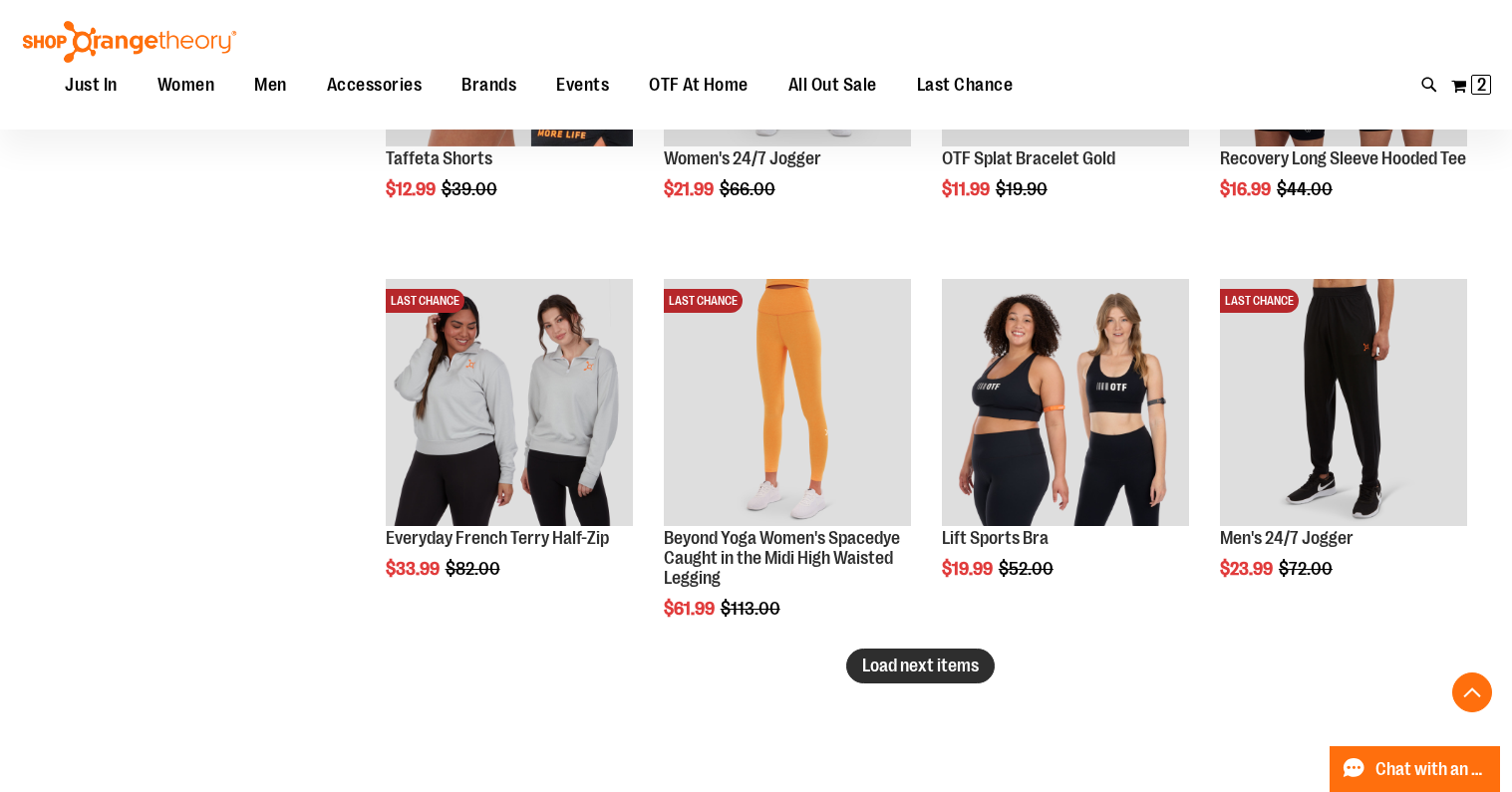 click on "Load next items" at bounding box center [920, 665] 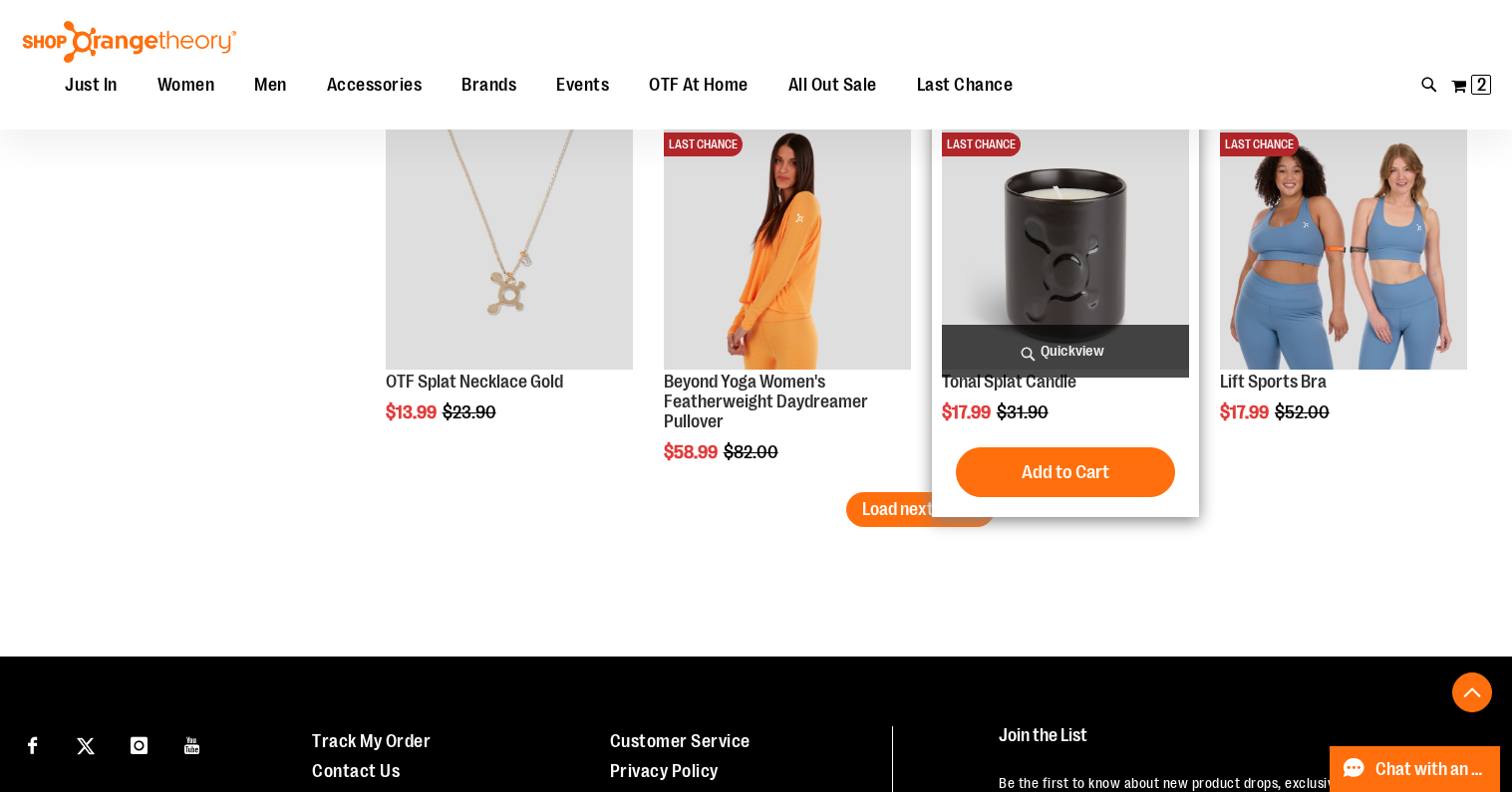 scroll, scrollTop: 7991, scrollLeft: 0, axis: vertical 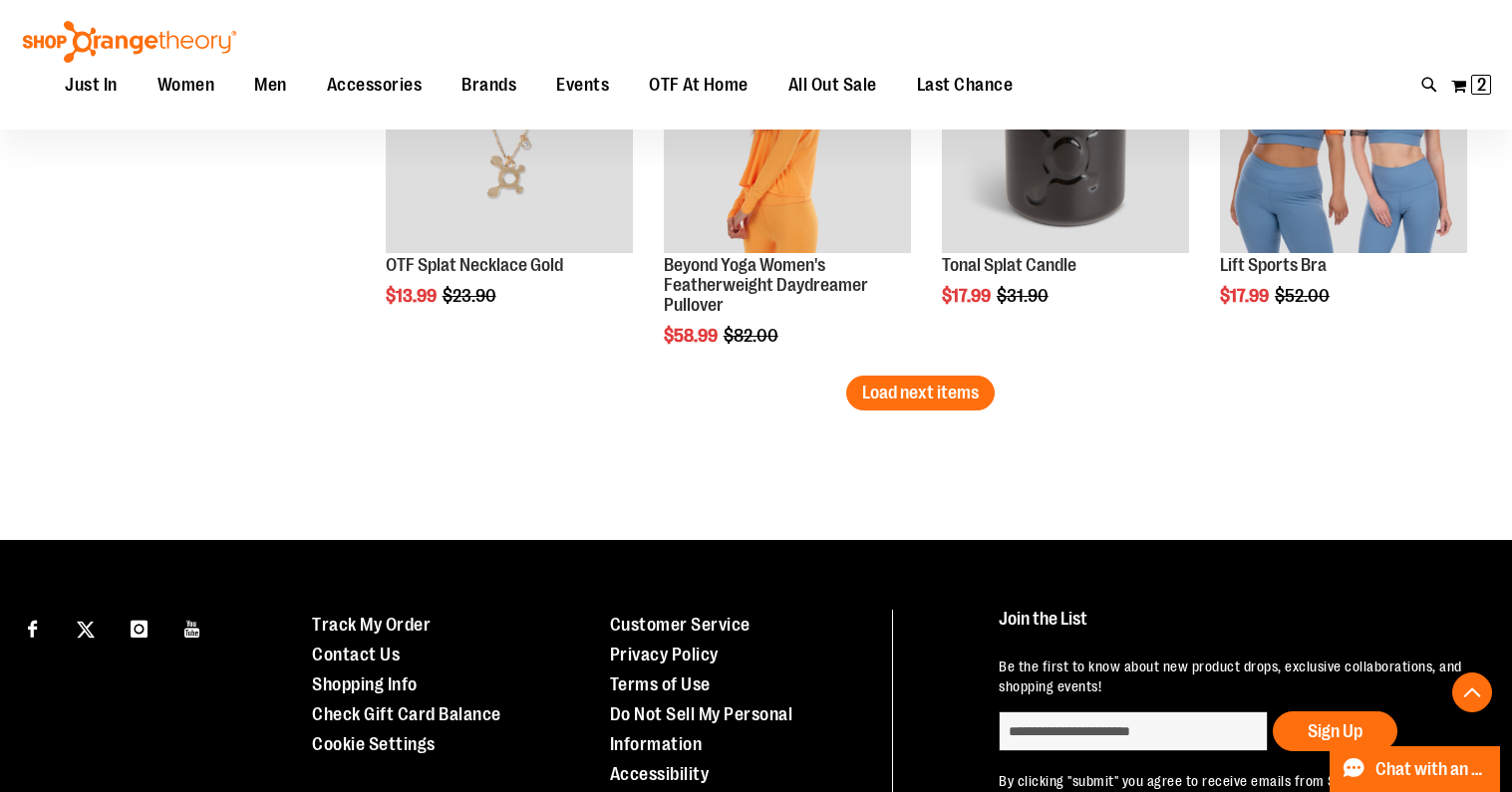 click on "LAST CHANCE
Tonal Splat Candle
Special Price
$17.99
Regular Price
$31.90
Quickview" at bounding box center (1065, 185) 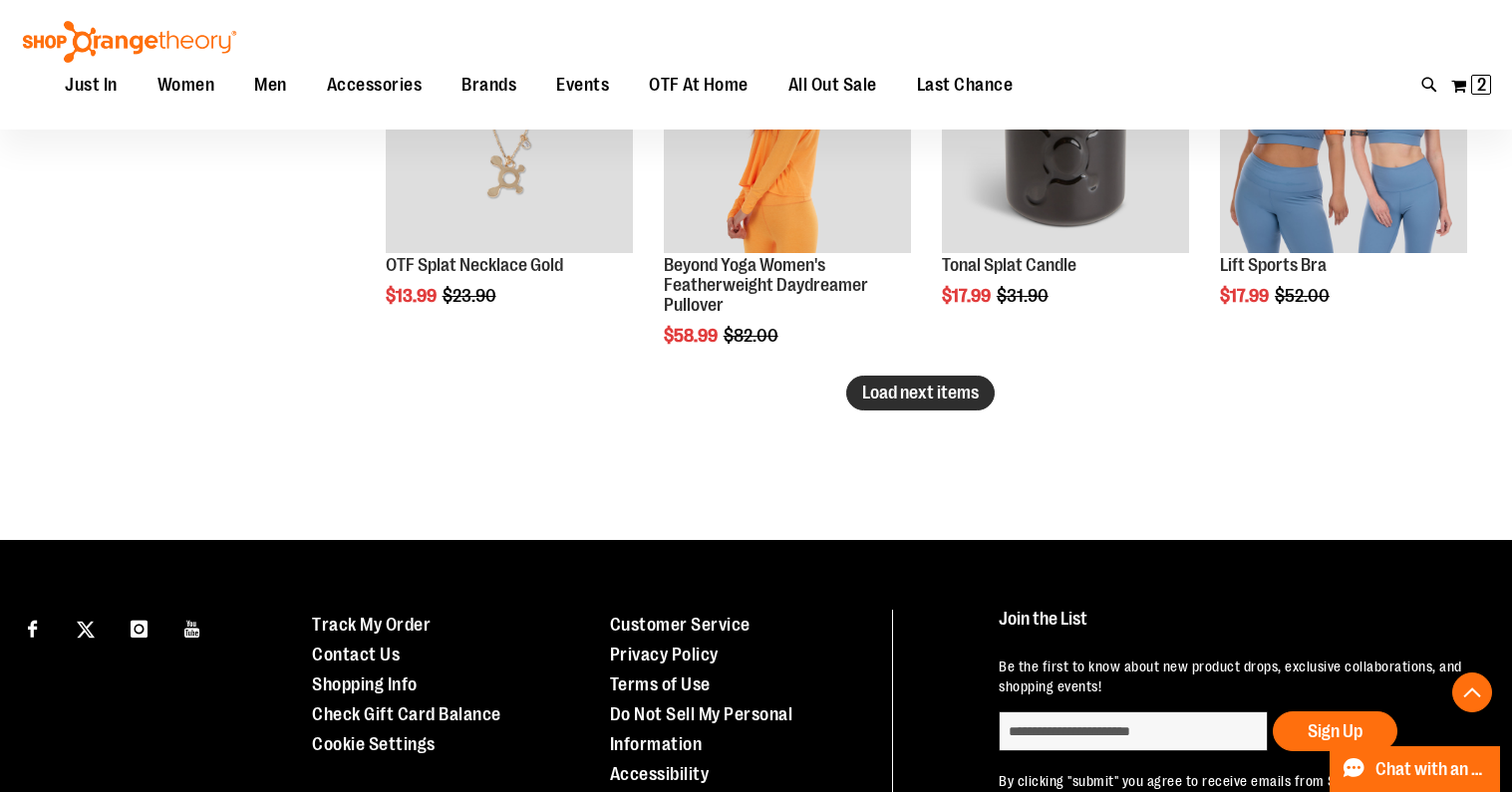 click on "Load next items" at bounding box center (920, 393) 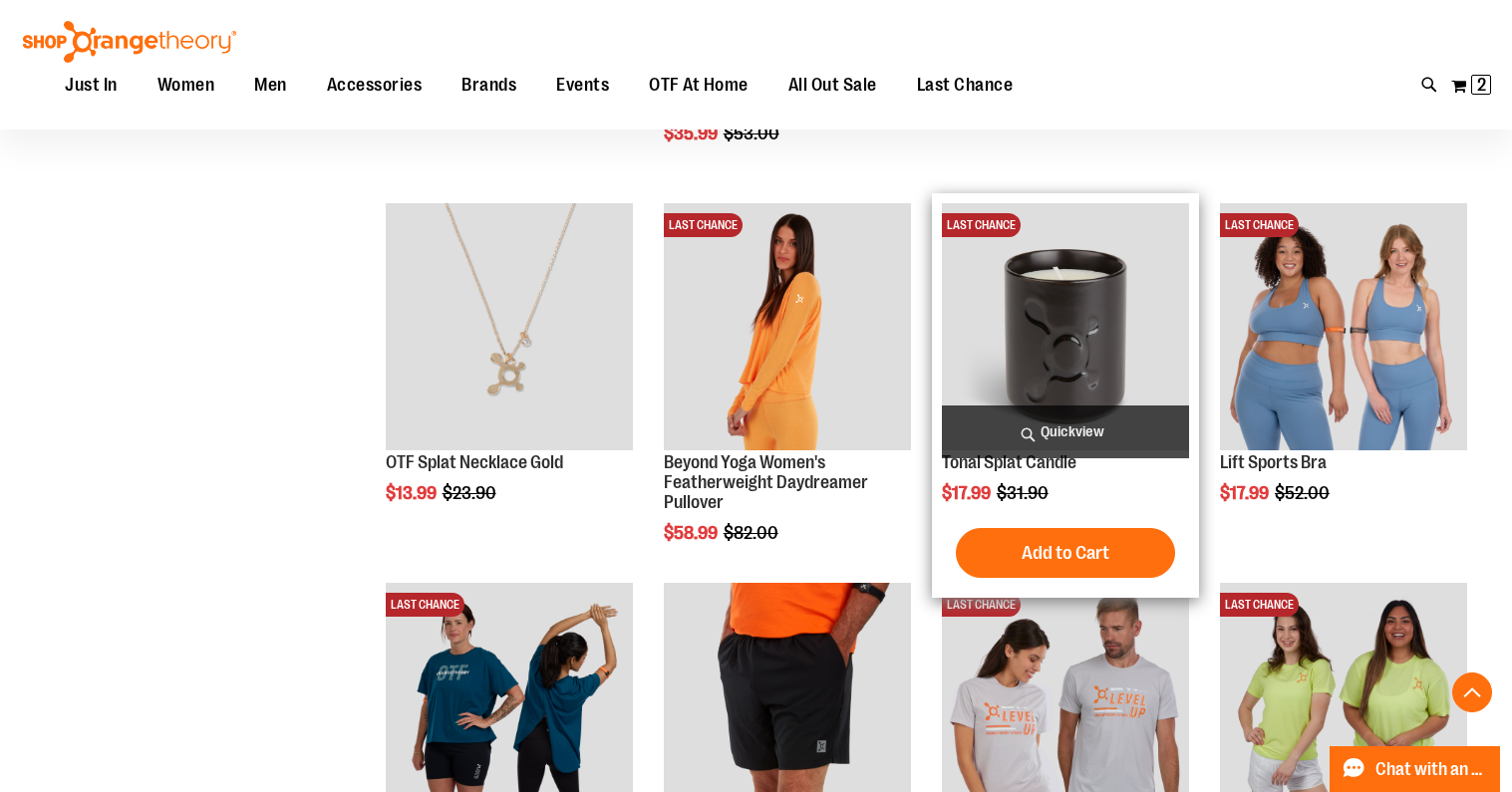 scroll, scrollTop: 7795, scrollLeft: 0, axis: vertical 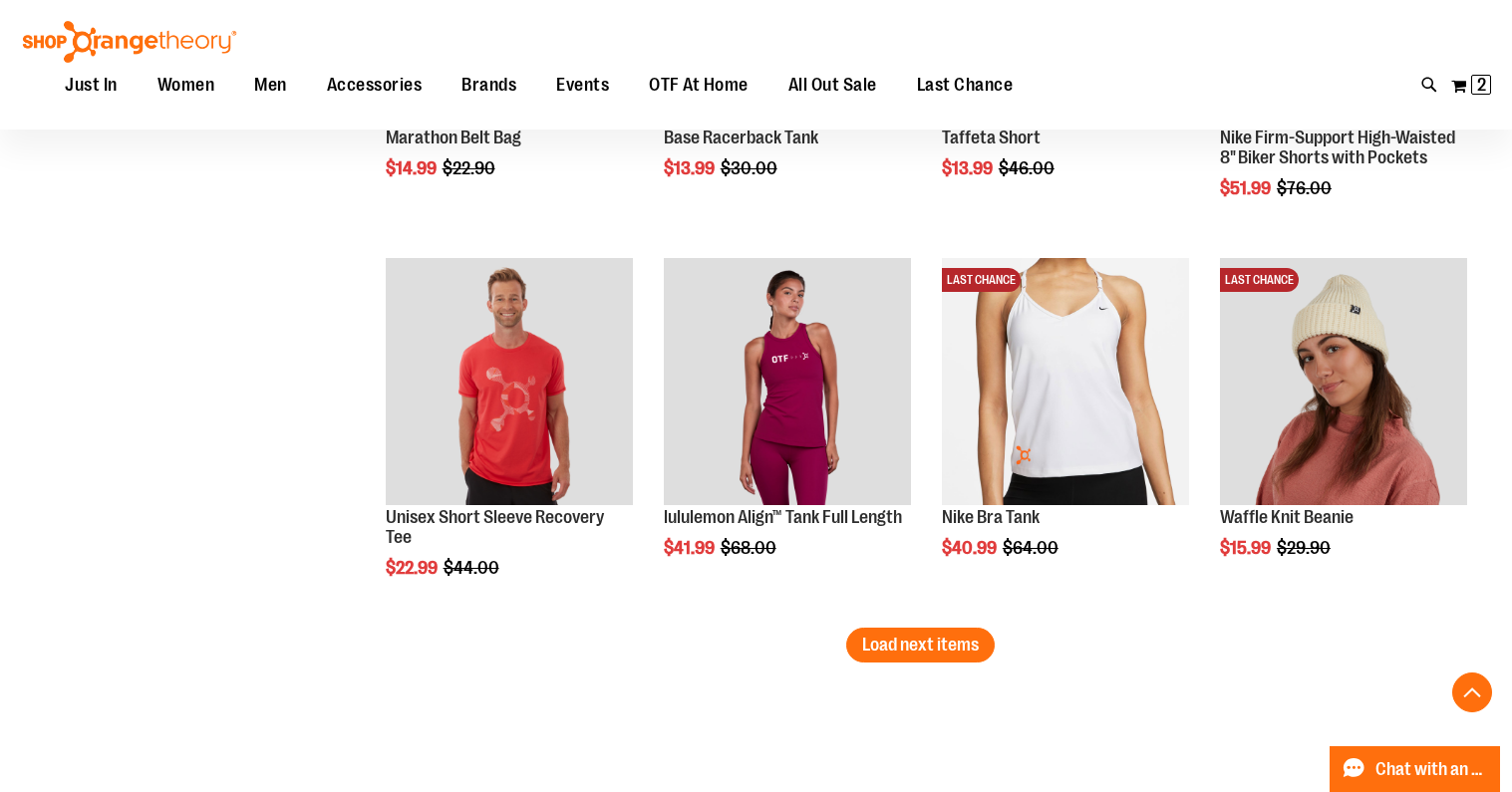 click on "Load next items" at bounding box center [920, 645] 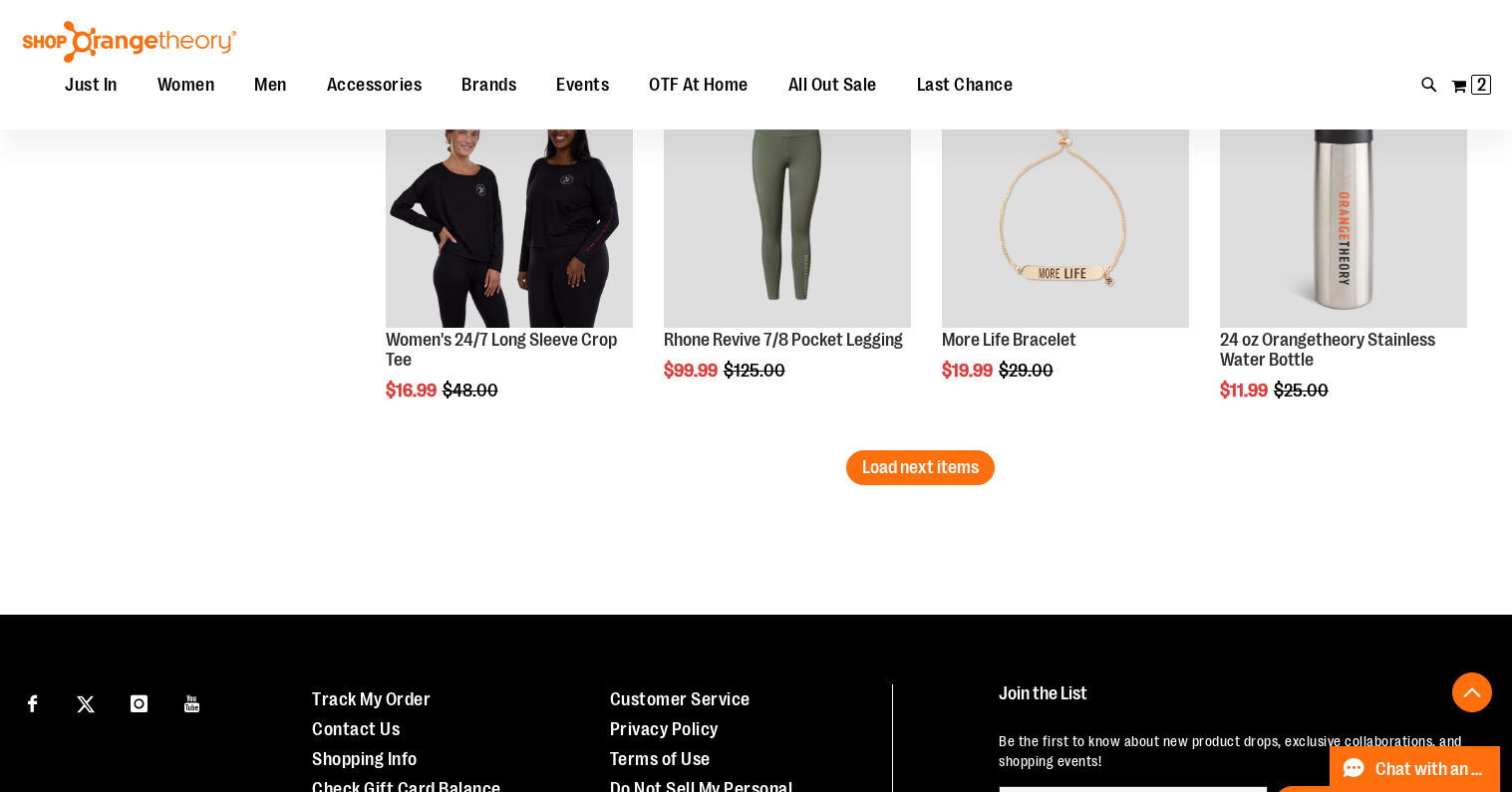 scroll, scrollTop: 10120, scrollLeft: 0, axis: vertical 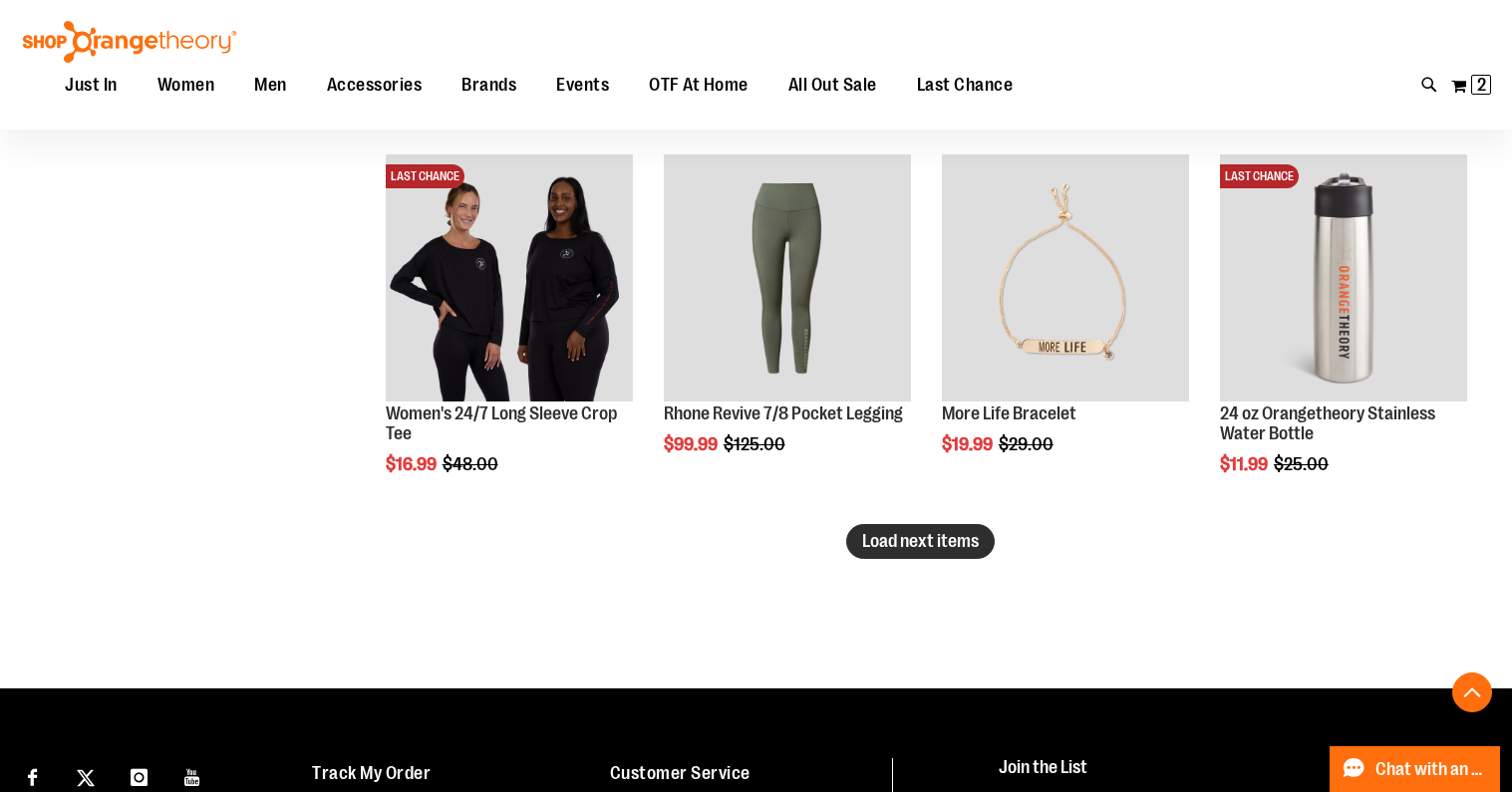 click on "Load next items" at bounding box center (920, 541) 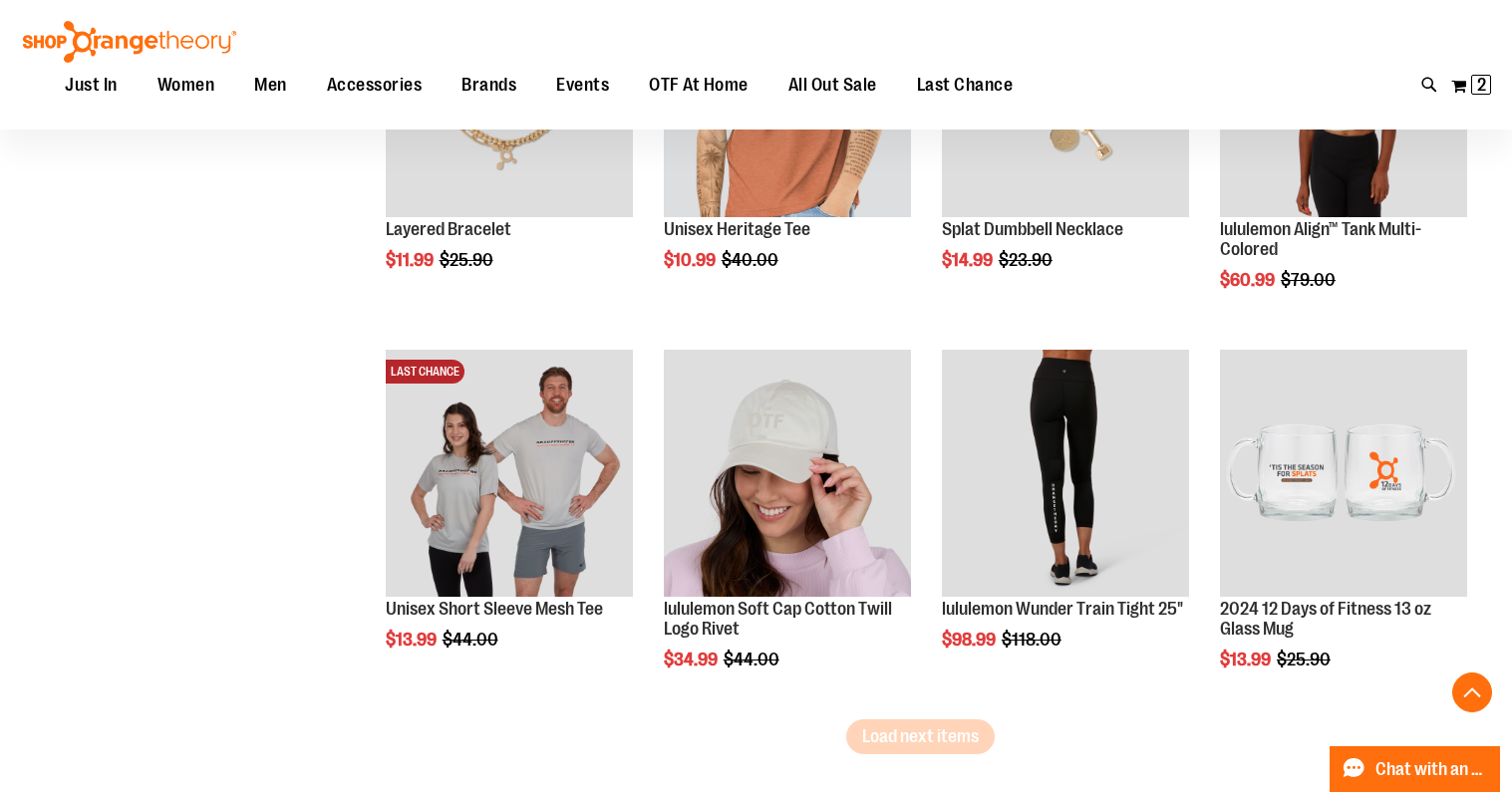 scroll, scrollTop: 11096, scrollLeft: 0, axis: vertical 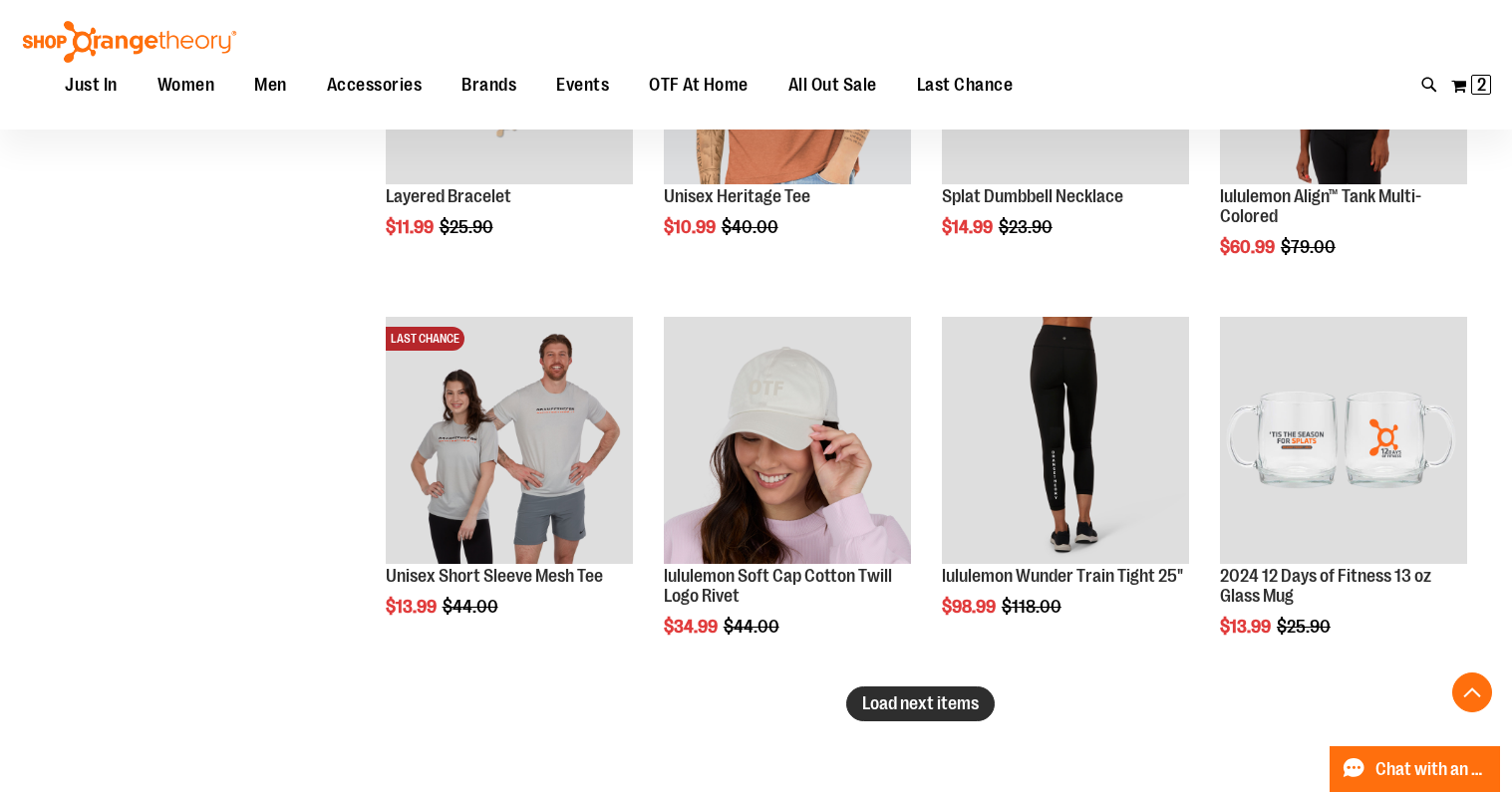 click on "Load next items" at bounding box center [920, 703] 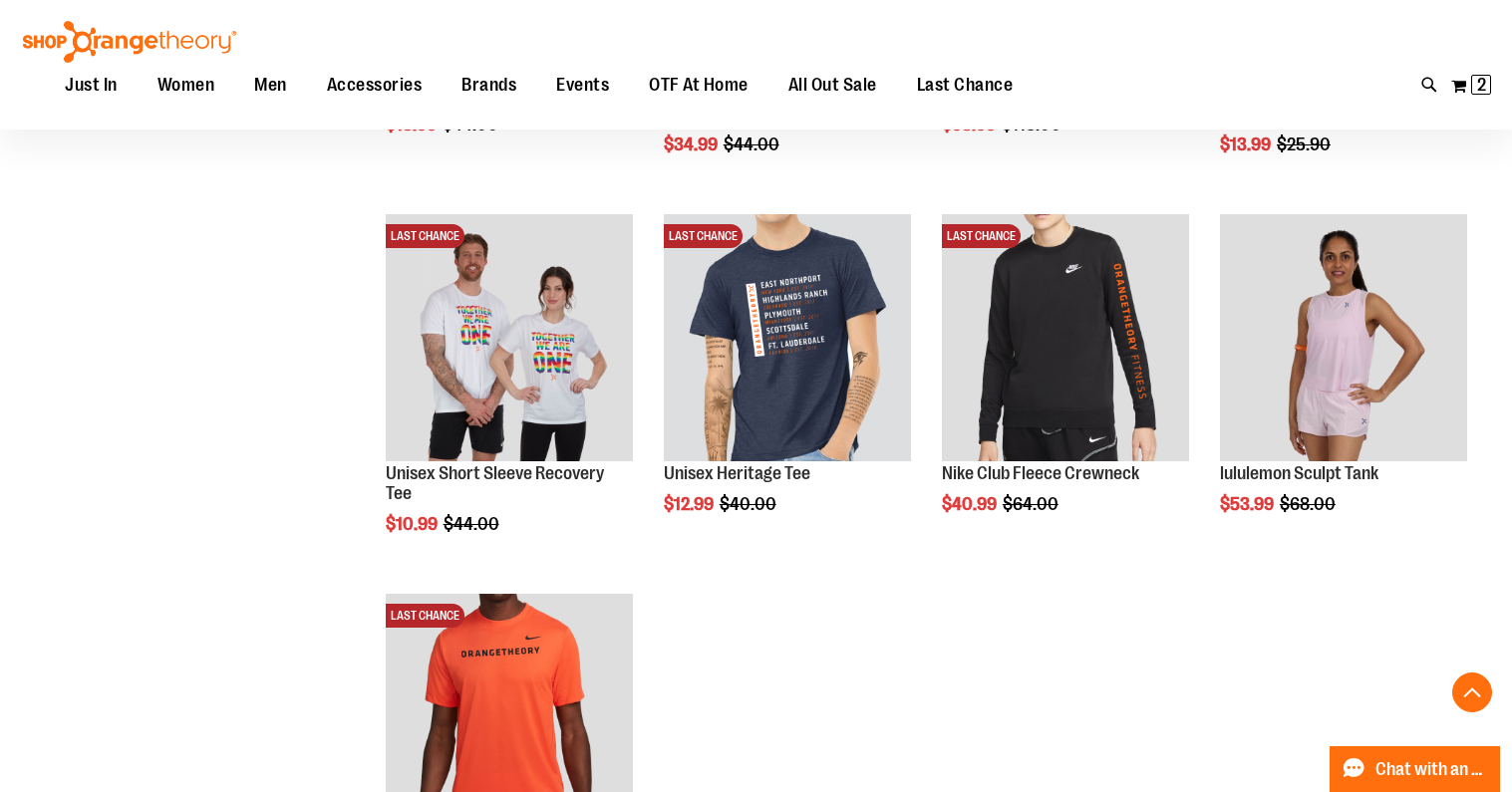 scroll, scrollTop: 11414, scrollLeft: 0, axis: vertical 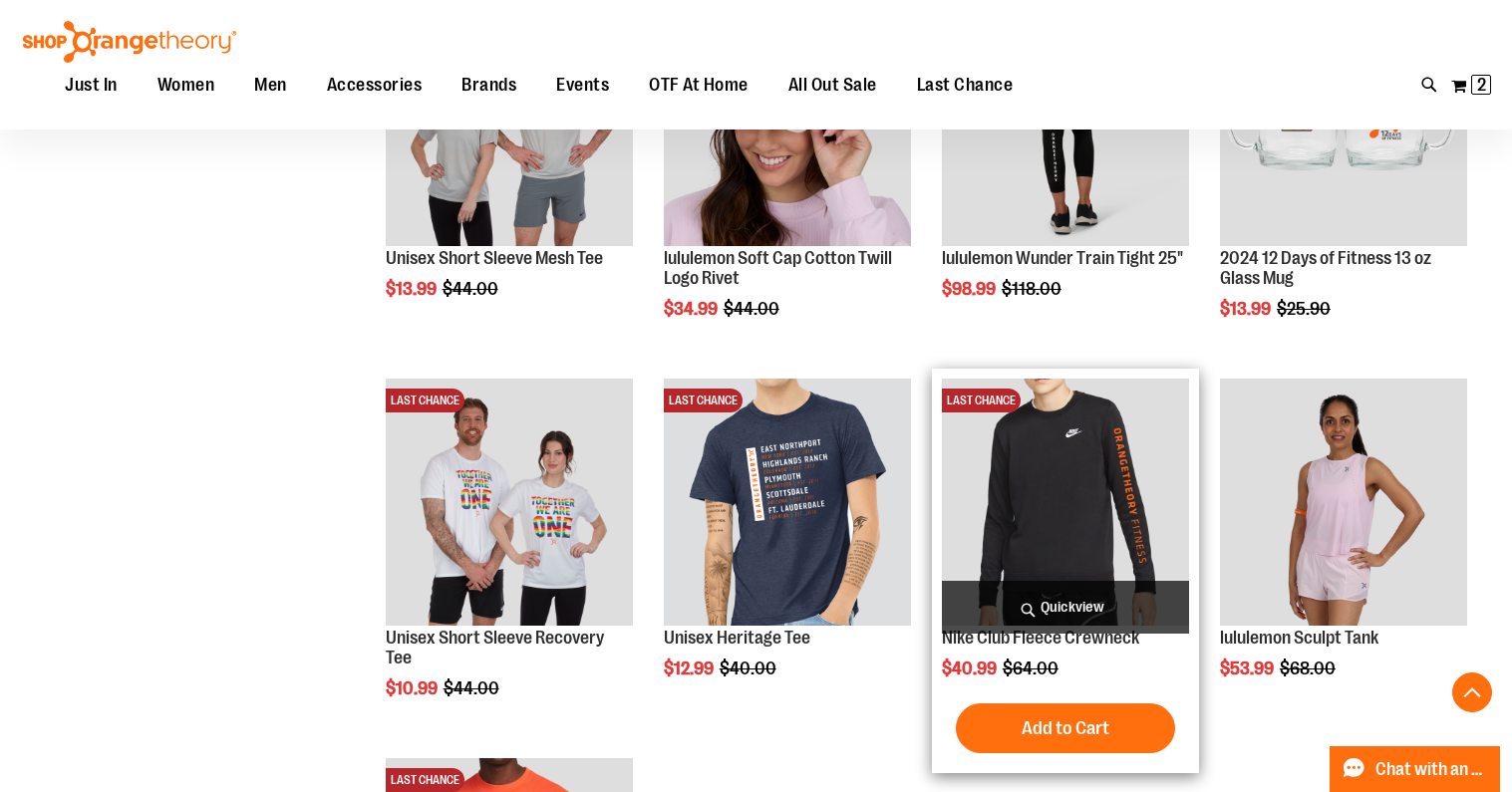 click on "Quickview" at bounding box center [1065, 607] 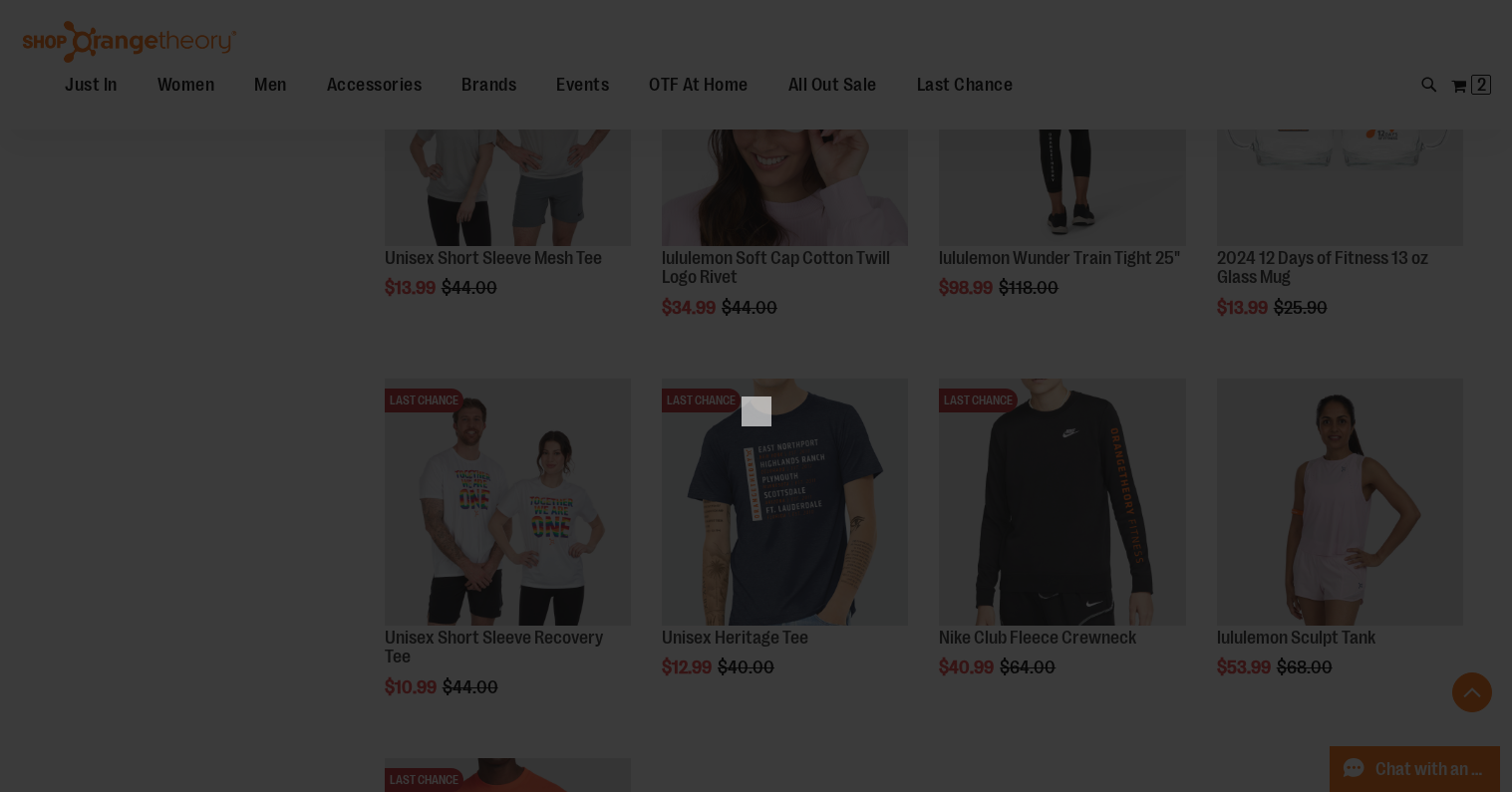 scroll, scrollTop: 0, scrollLeft: 0, axis: both 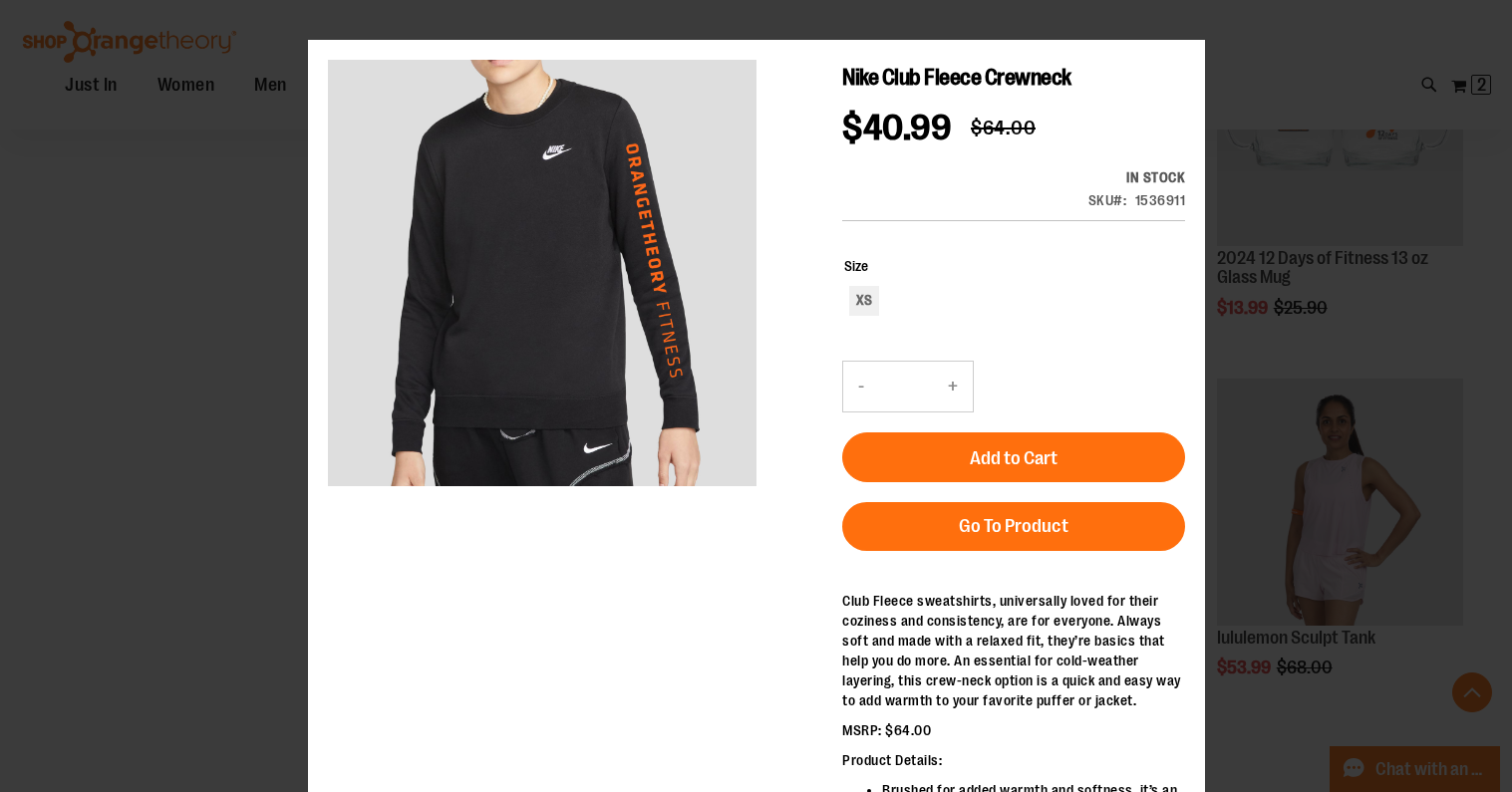 click on "×" at bounding box center (756, 396) 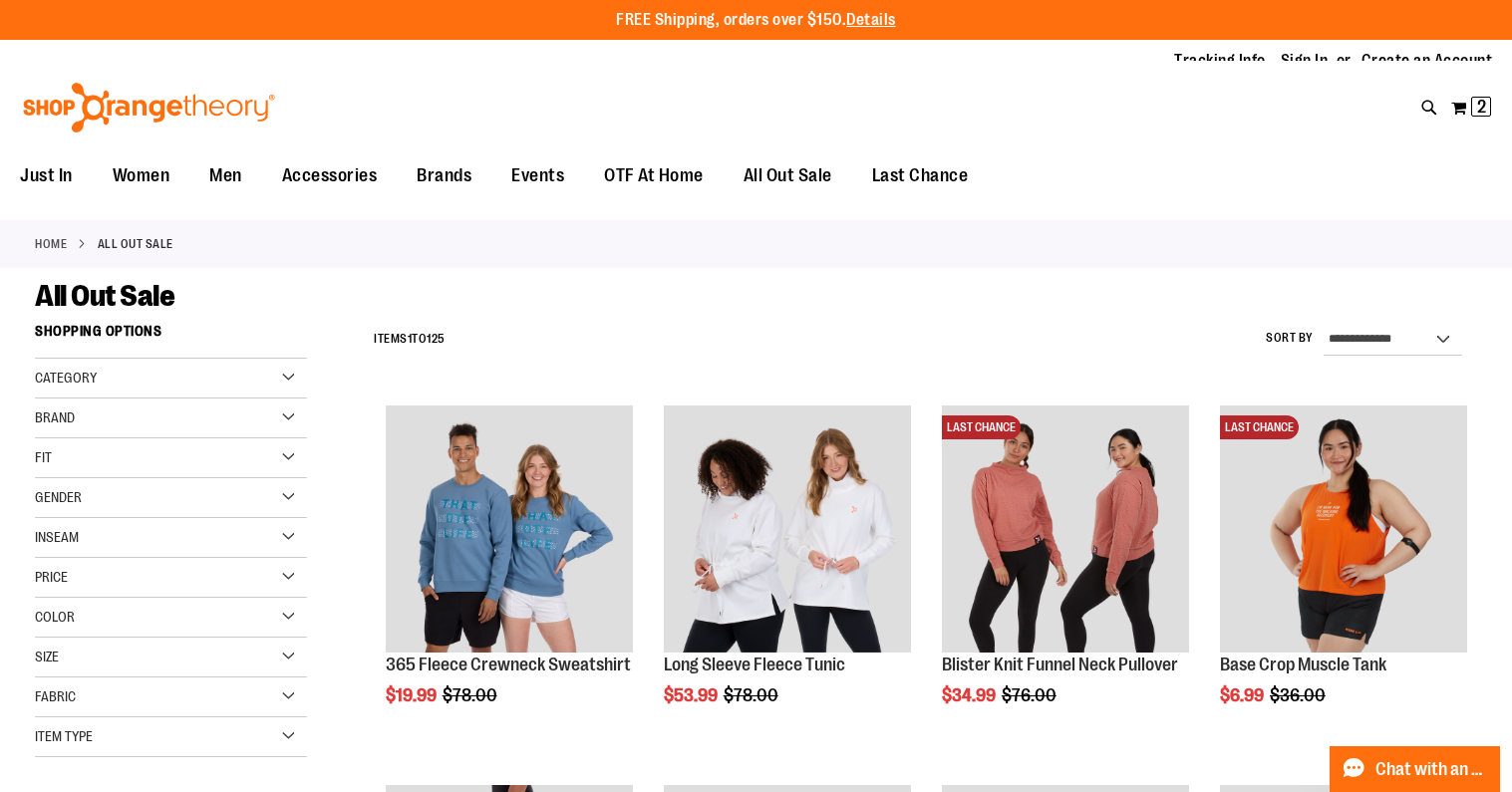 scroll, scrollTop: 0, scrollLeft: 0, axis: both 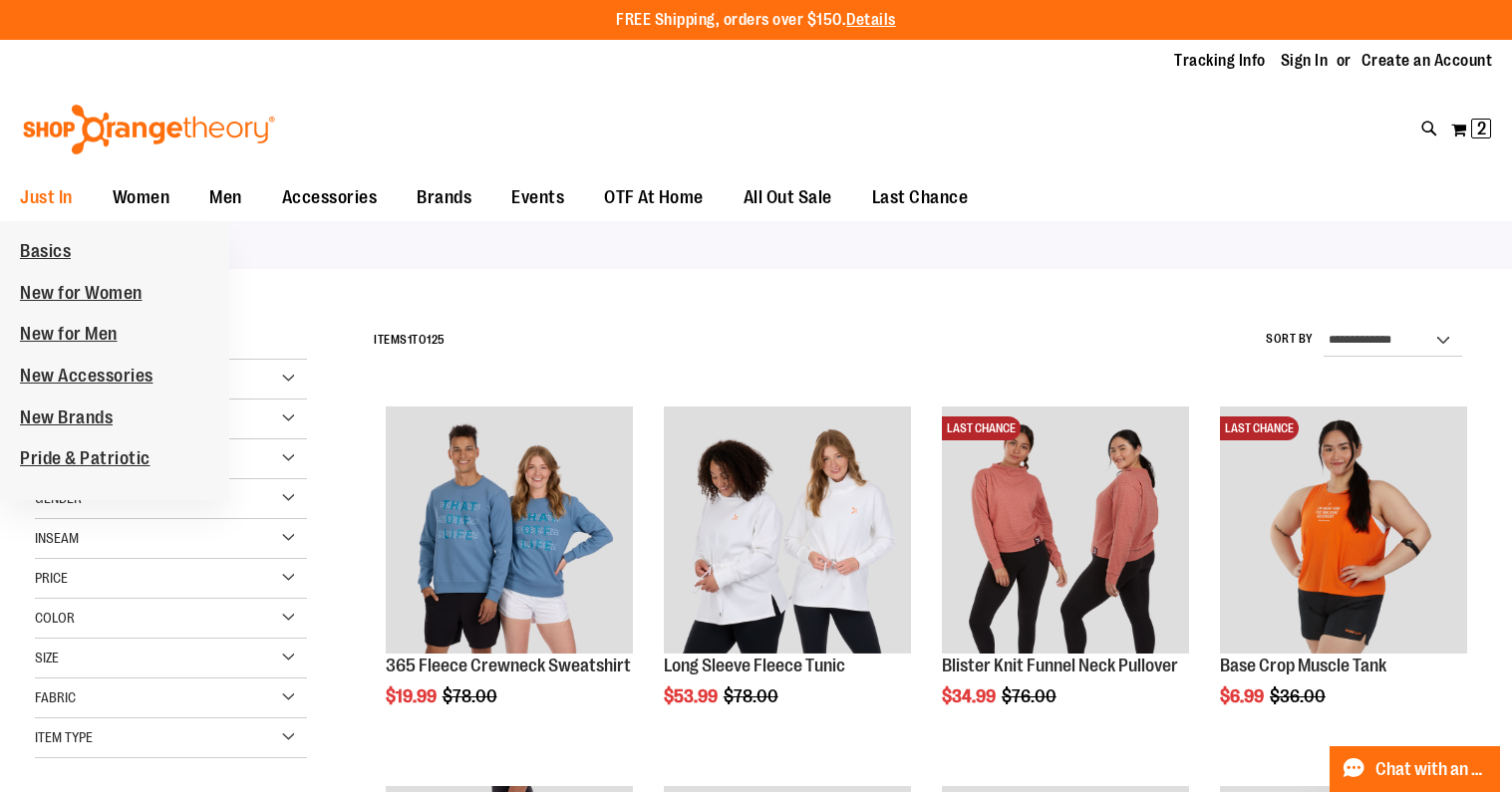 click on "New for Women" at bounding box center [81, 295] 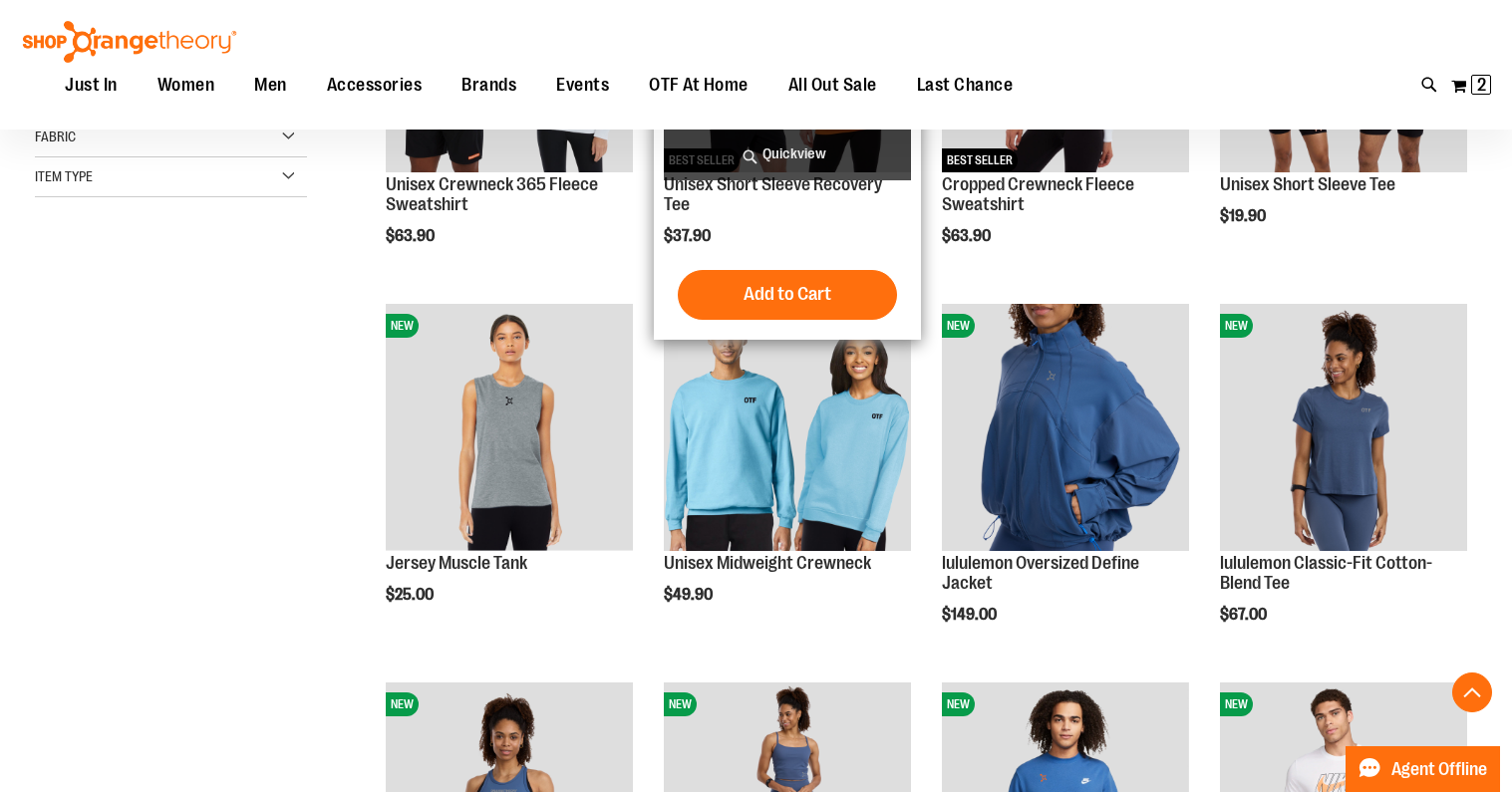 scroll, scrollTop: 508, scrollLeft: 0, axis: vertical 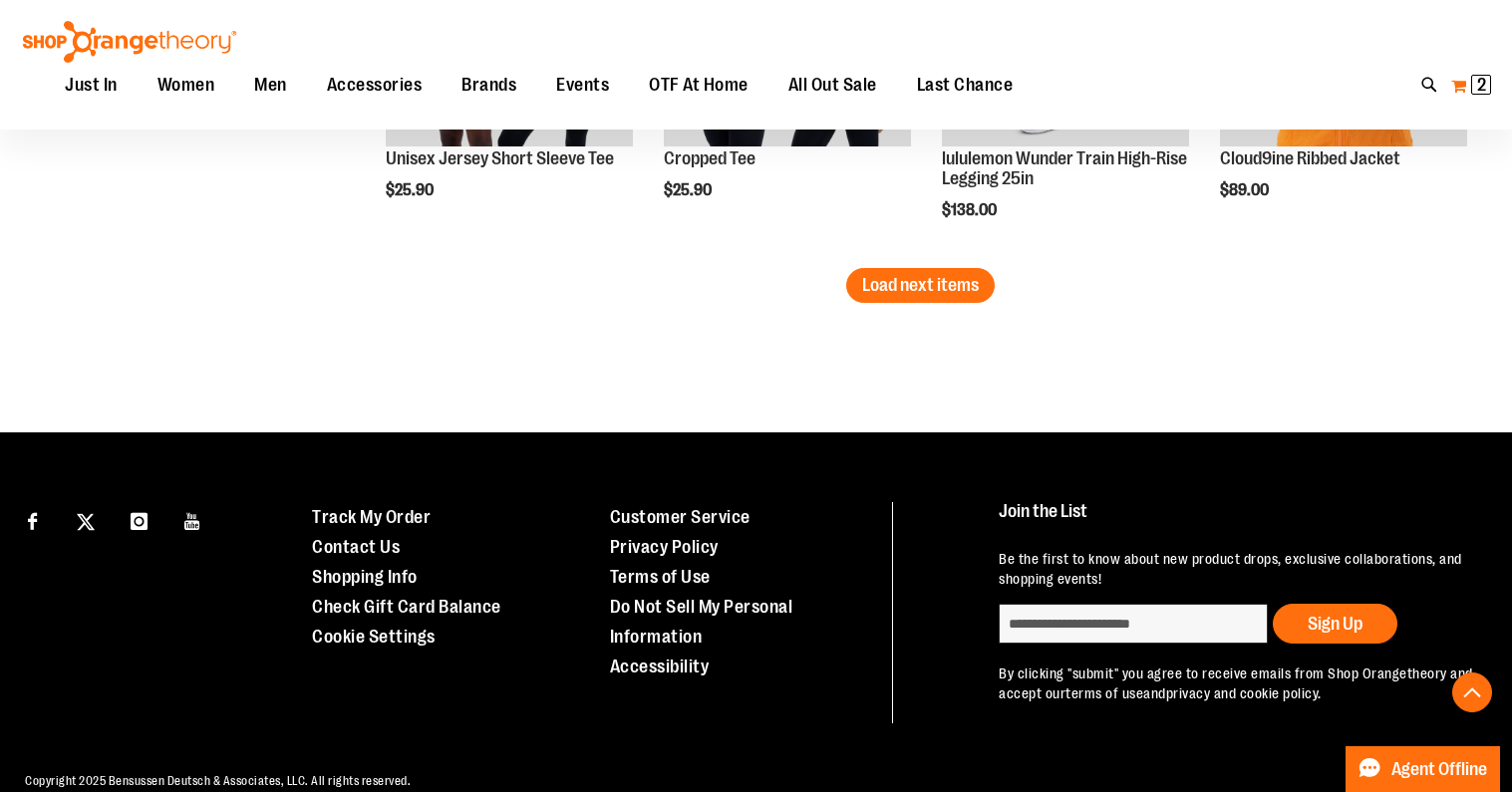 click on "My Cart
2
2
items" at bounding box center (1471, 86) 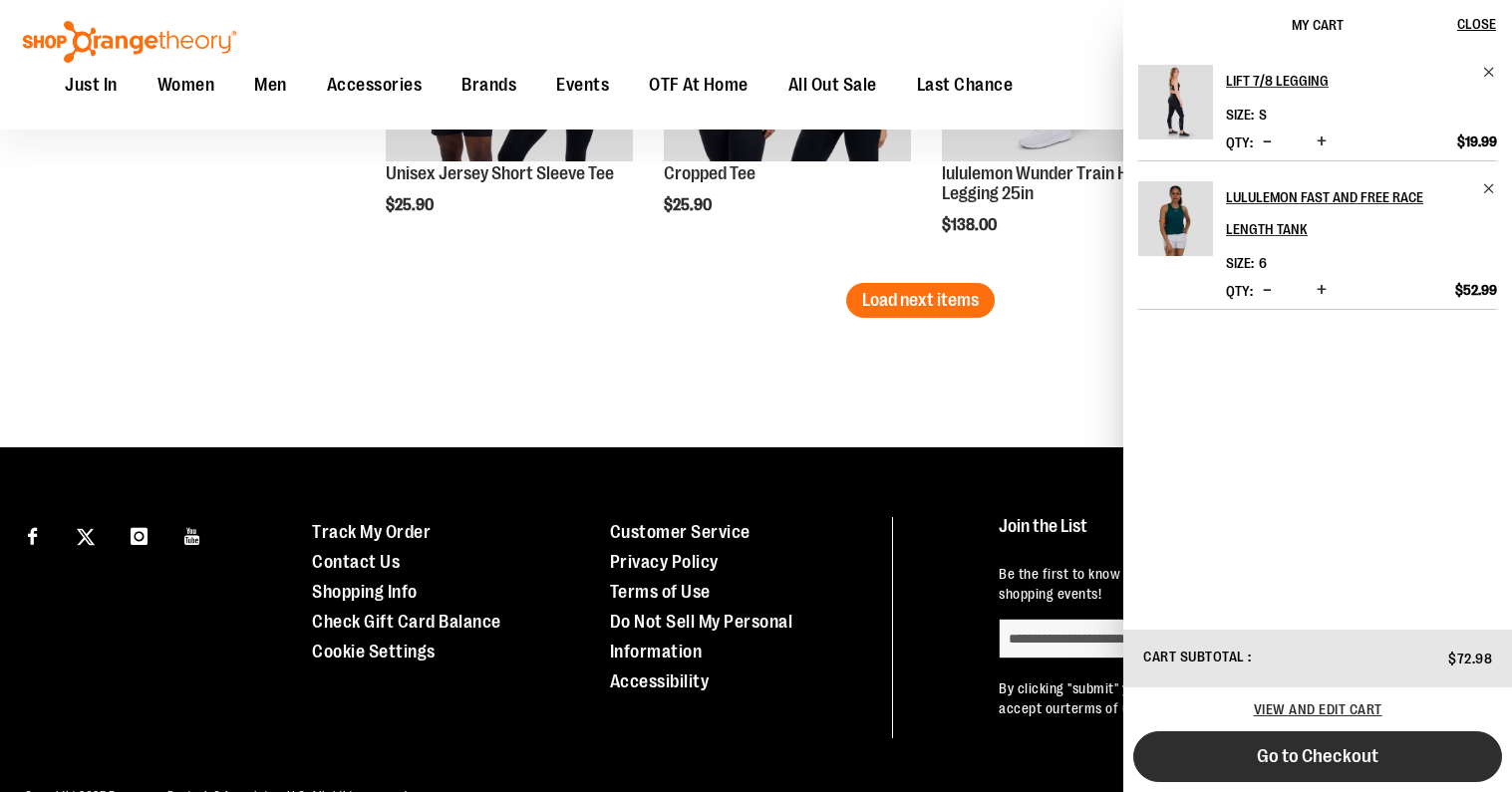 scroll, scrollTop: 3522, scrollLeft: 0, axis: vertical 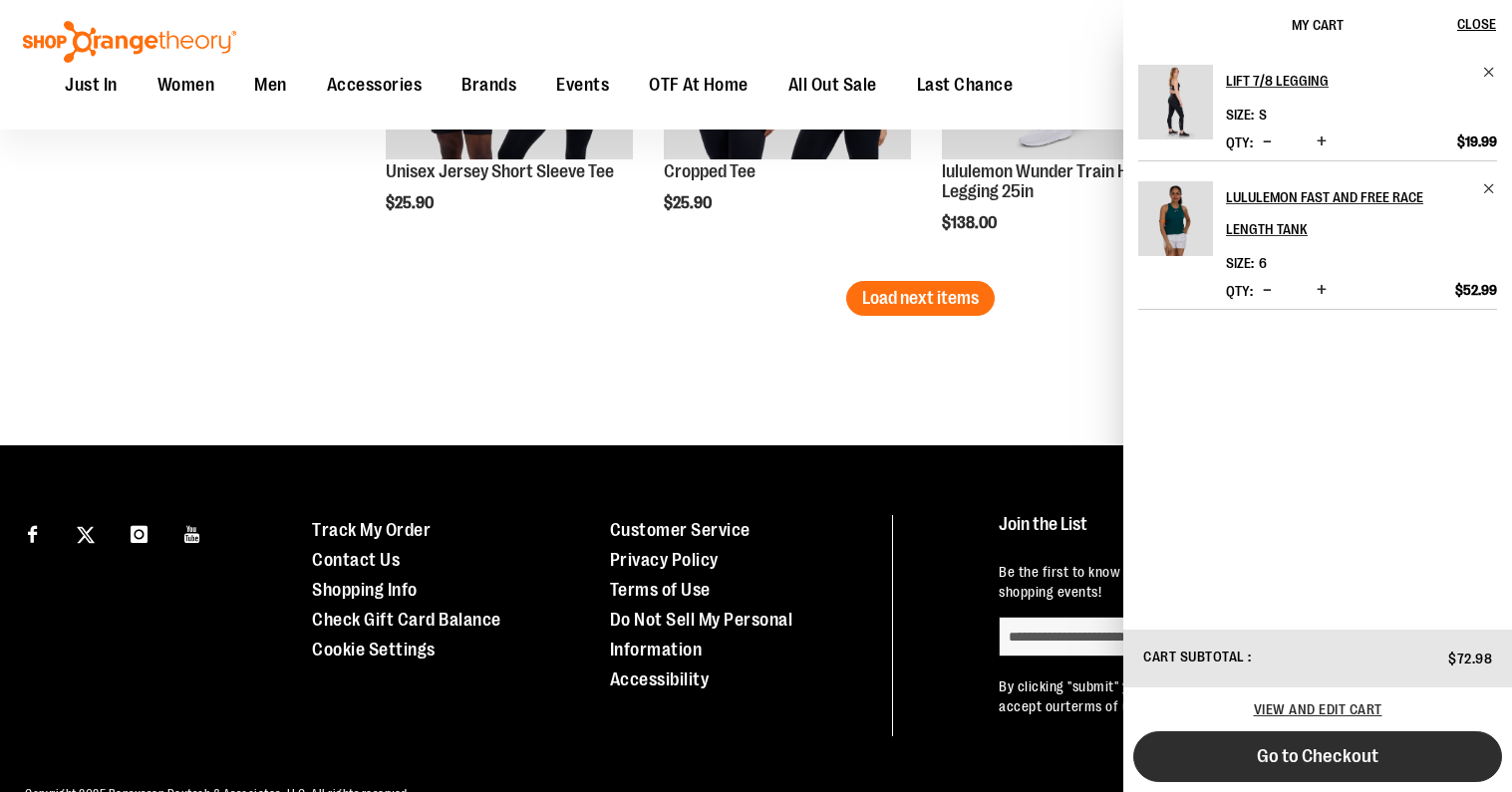 click on "Go to Checkout" at bounding box center (1318, 756) 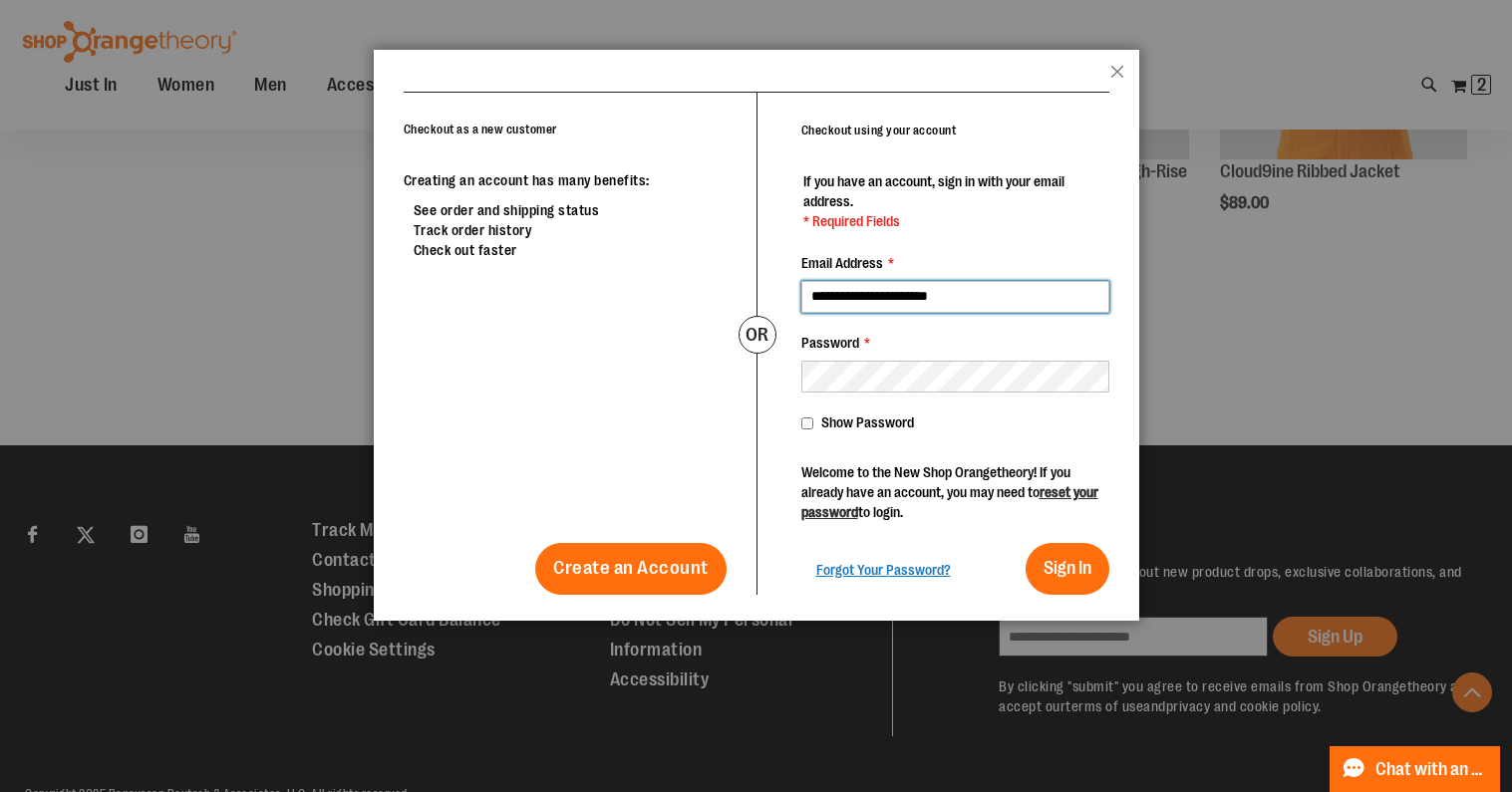 type on "**********" 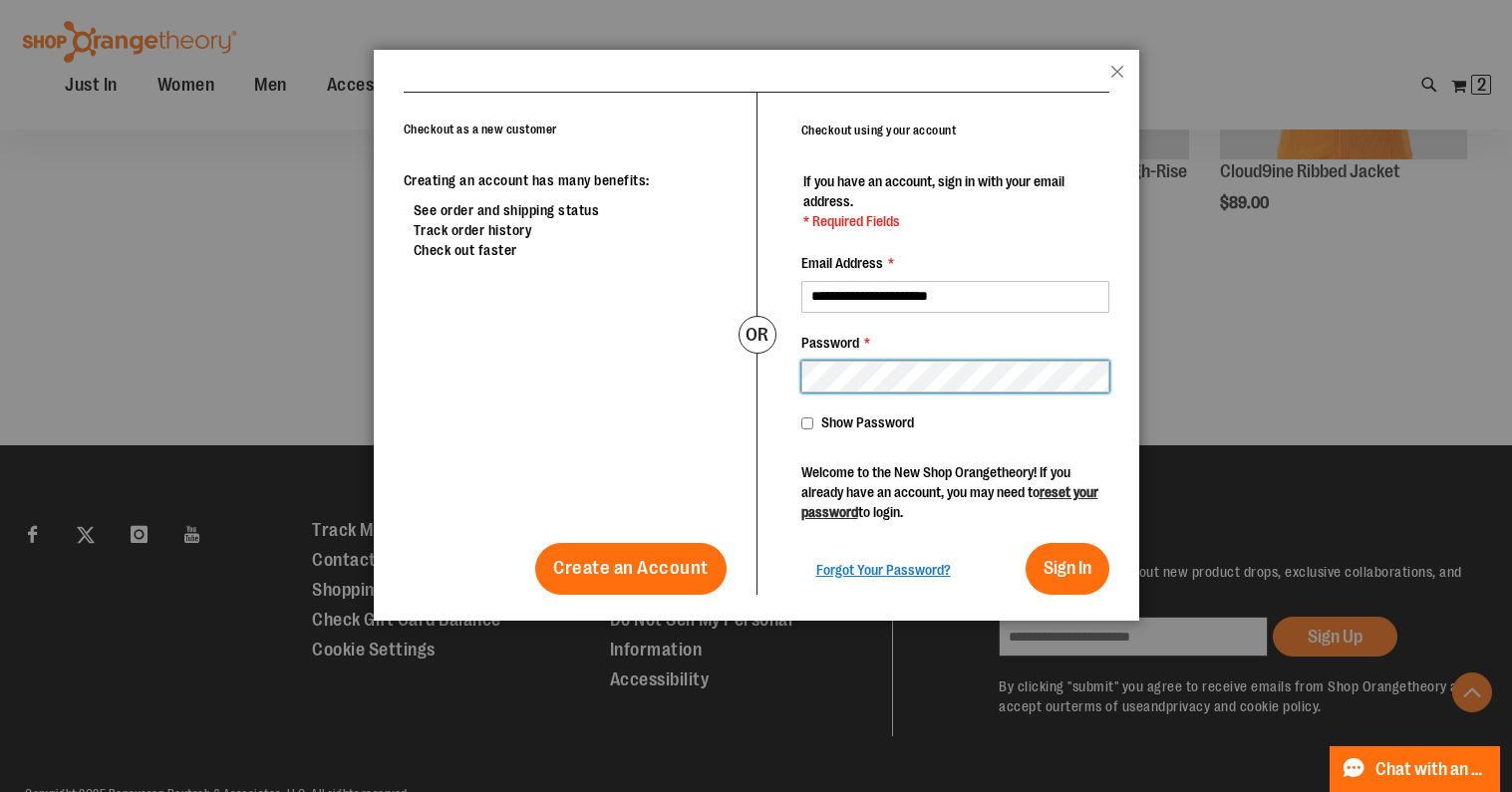 click on "Sign In" at bounding box center [1067, 569] 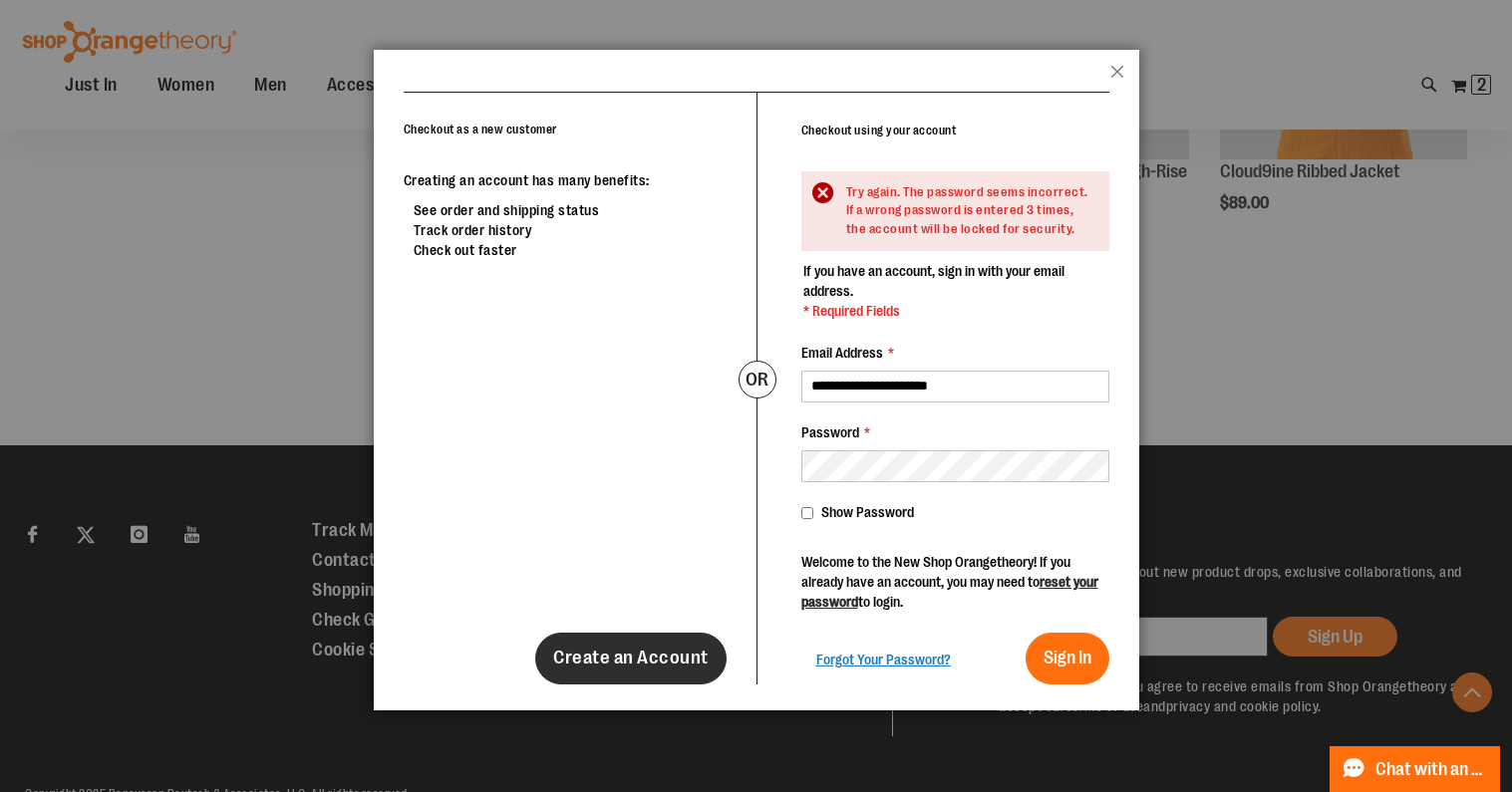 click on "Create an Account" at bounding box center (631, 658) 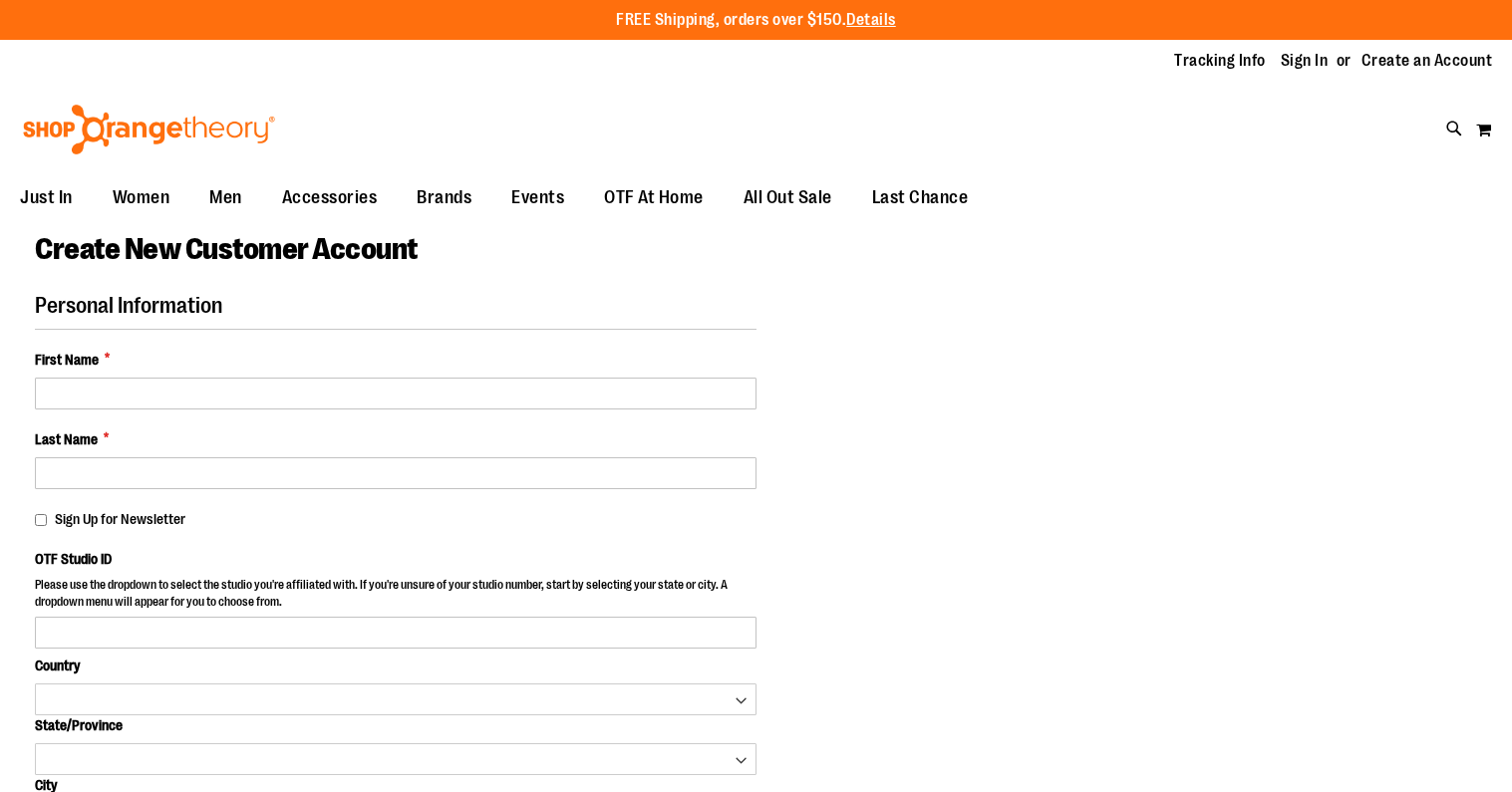 scroll, scrollTop: 0, scrollLeft: 0, axis: both 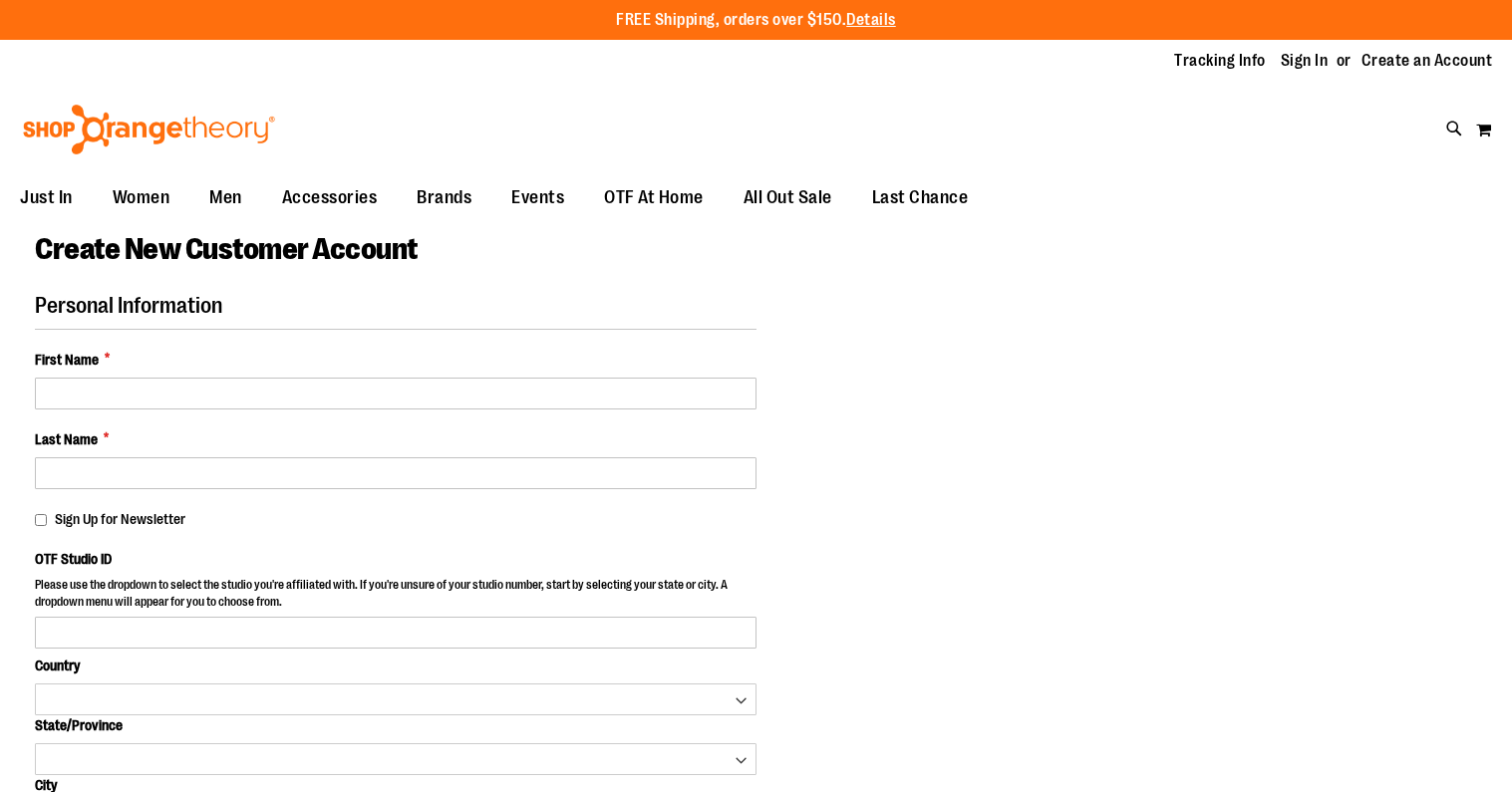 select on "***" 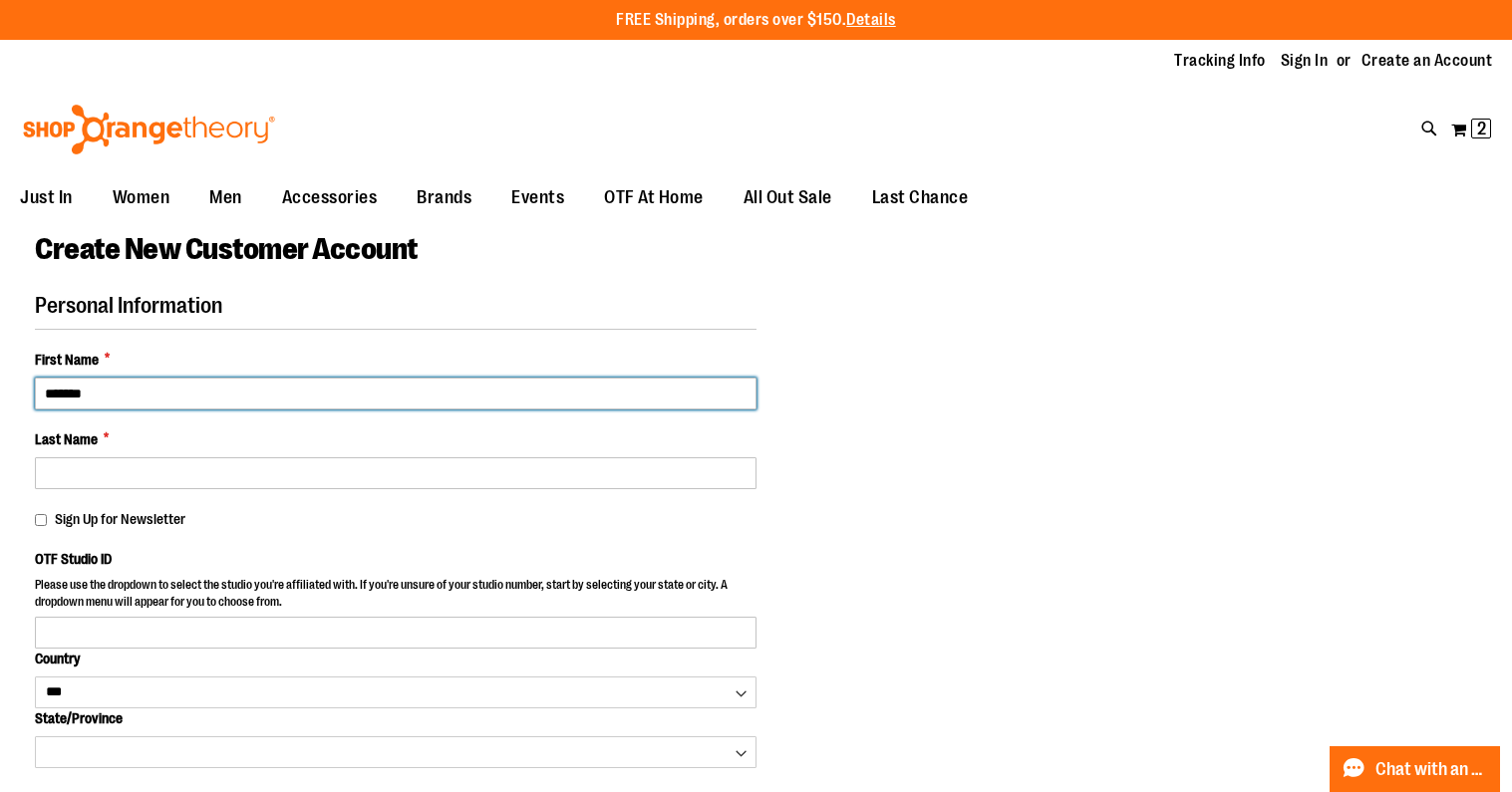 type on "*******" 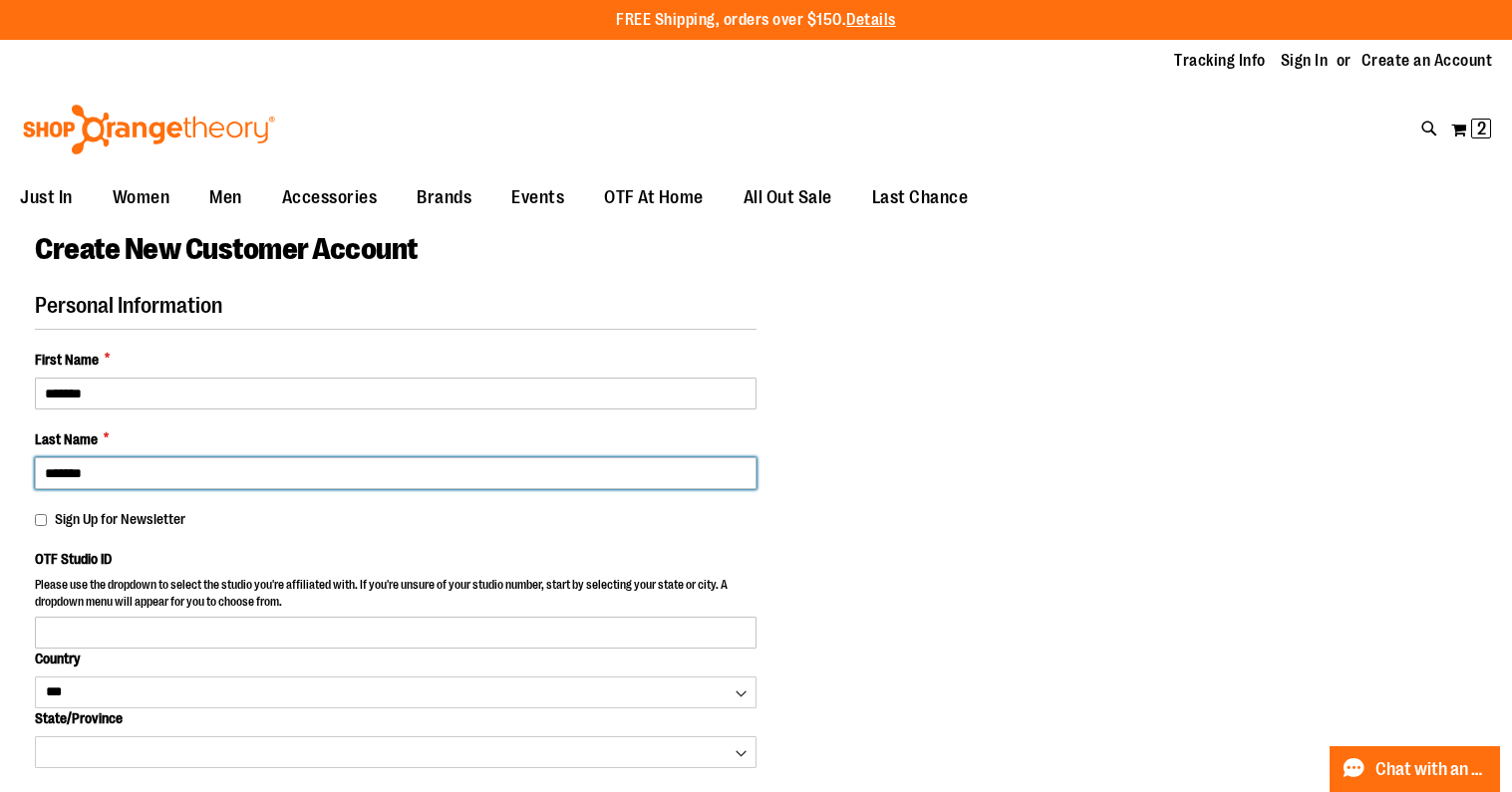 type on "*******" 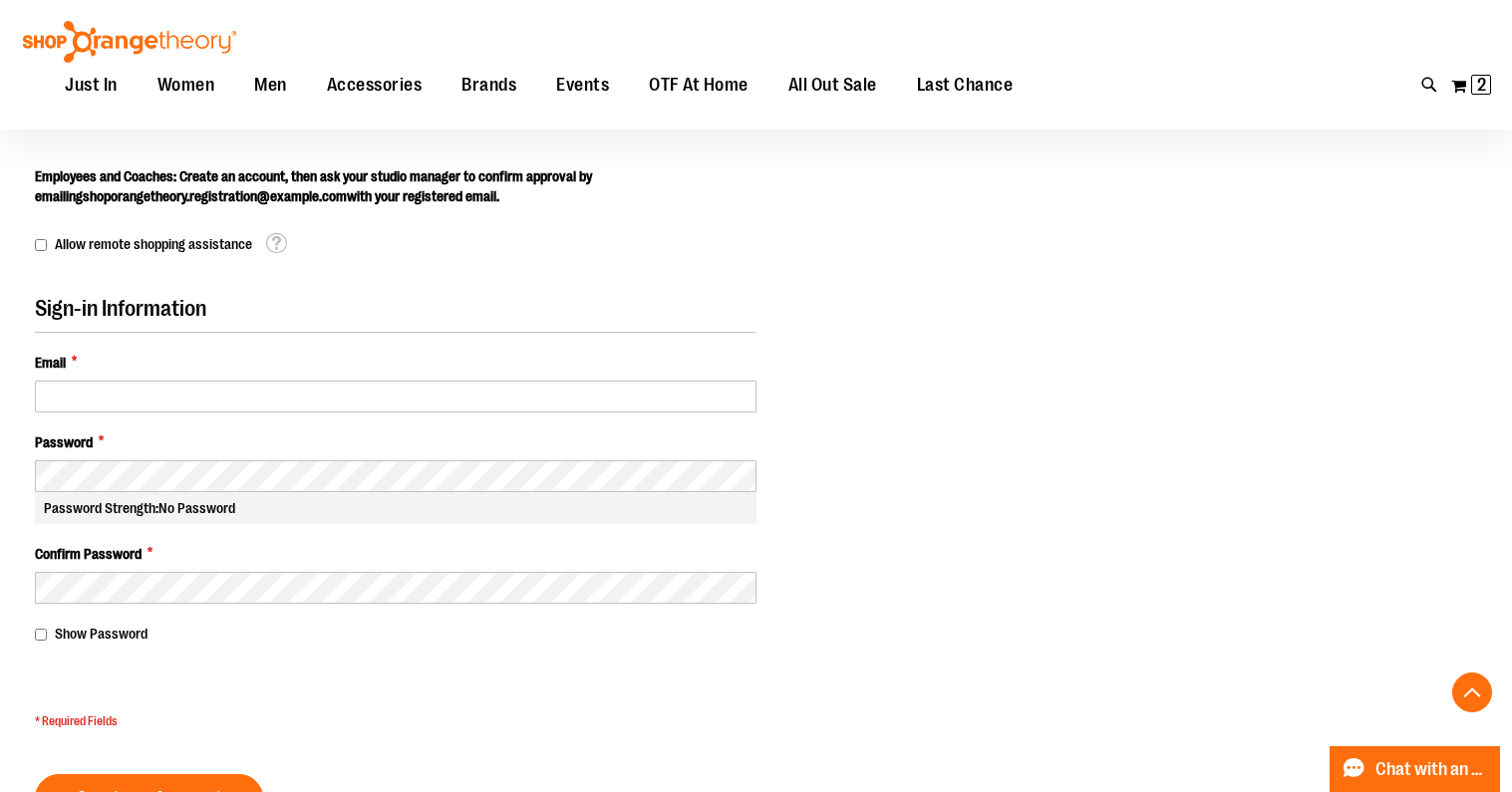 scroll, scrollTop: 631, scrollLeft: 0, axis: vertical 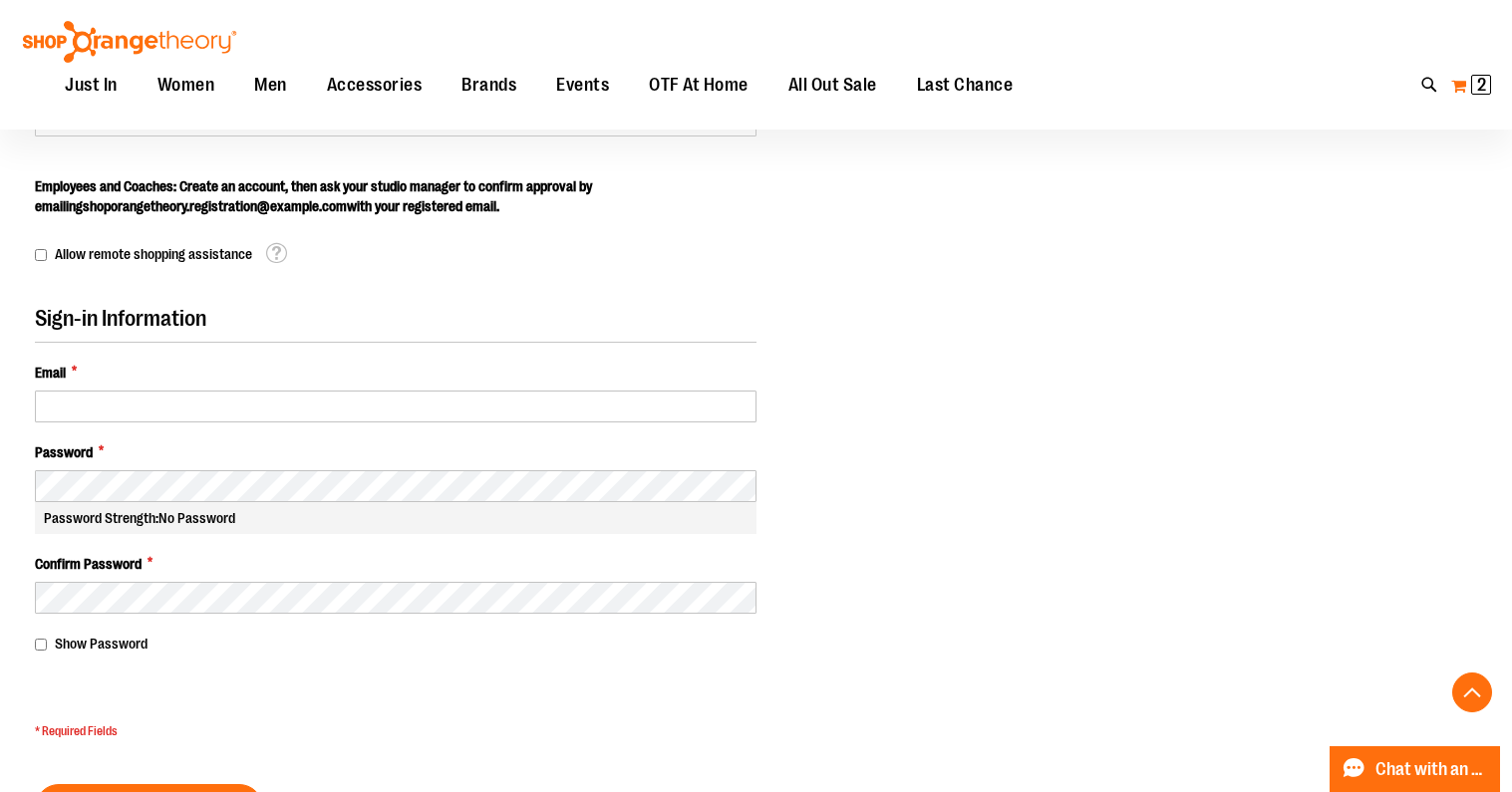 click on "2" at bounding box center [1481, 85] 